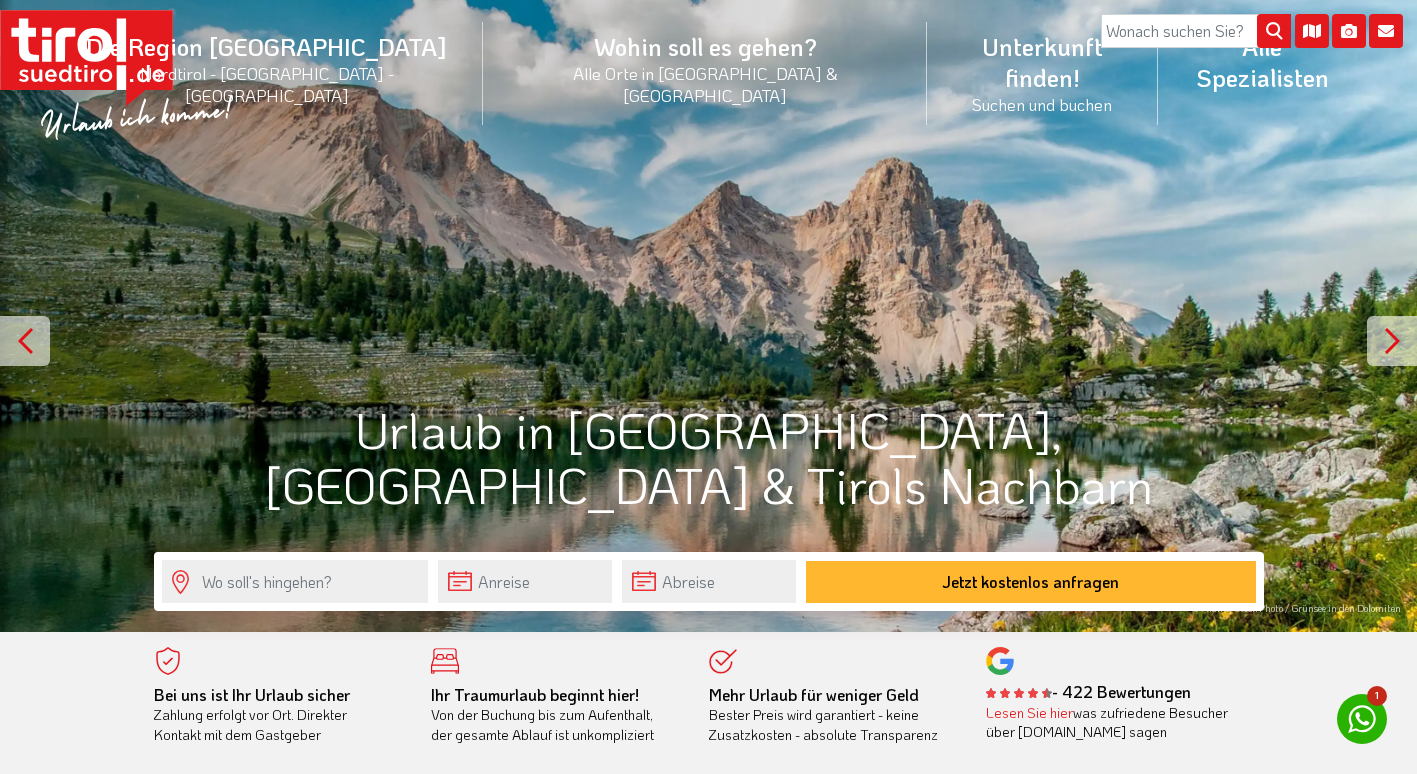 scroll, scrollTop: 0, scrollLeft: 0, axis: both 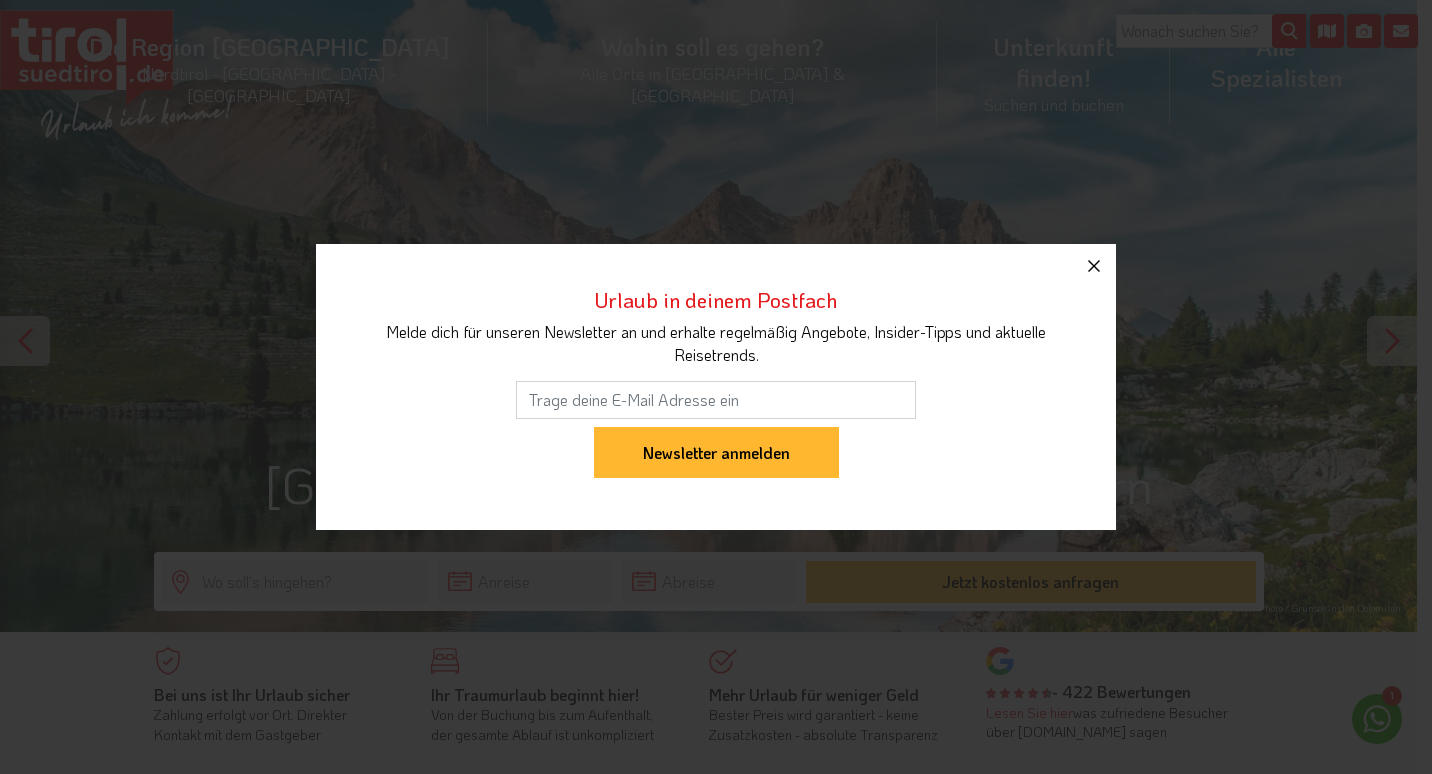 click 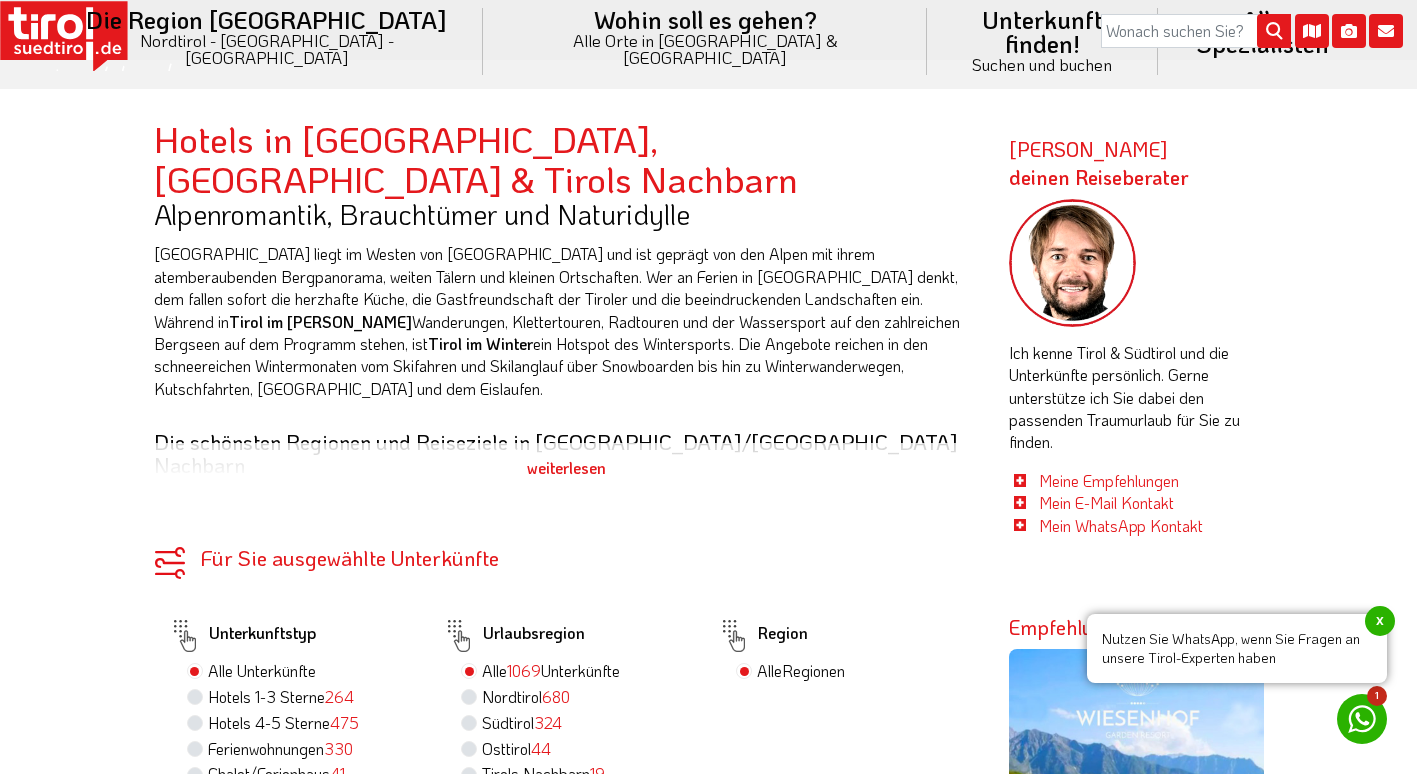 scroll, scrollTop: 0, scrollLeft: 0, axis: both 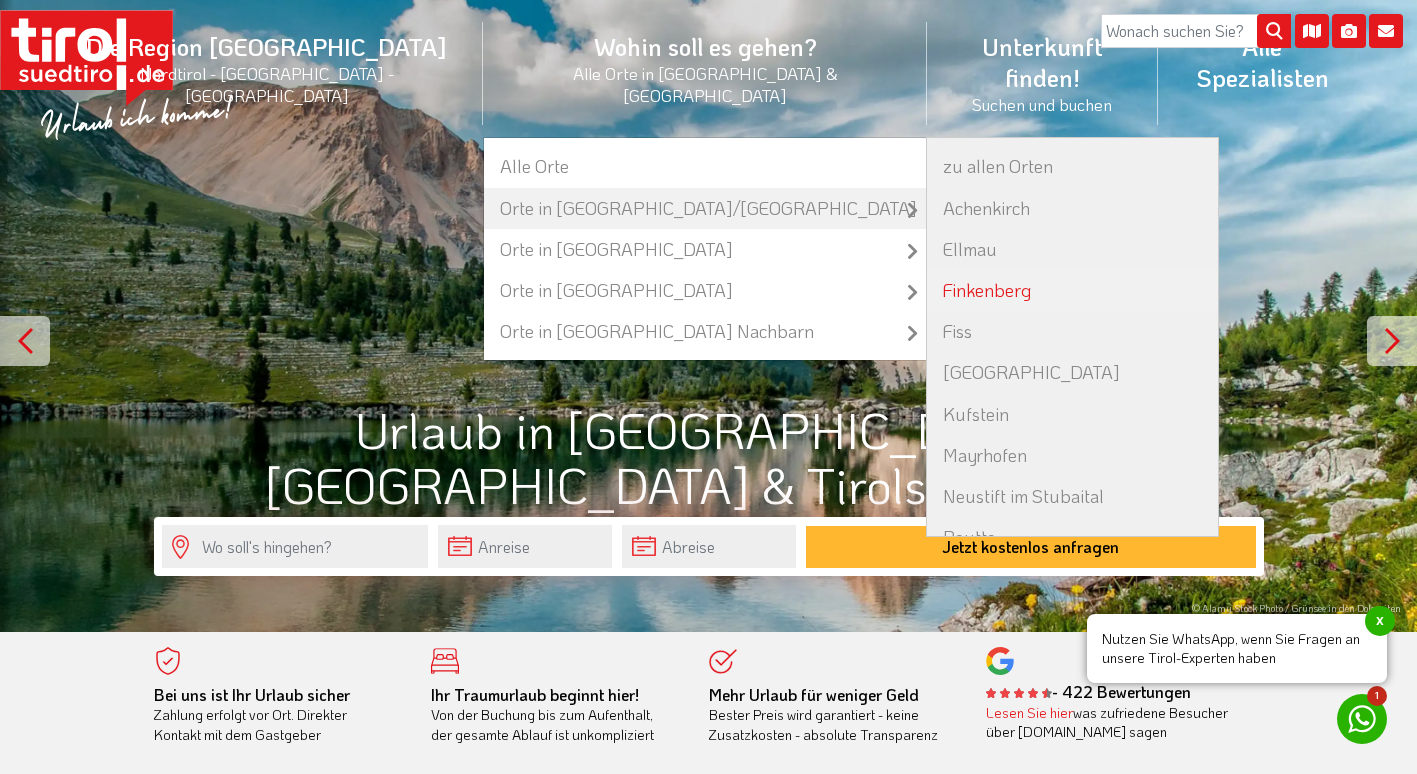 click on "Finkenberg" at bounding box center (1072, 290) 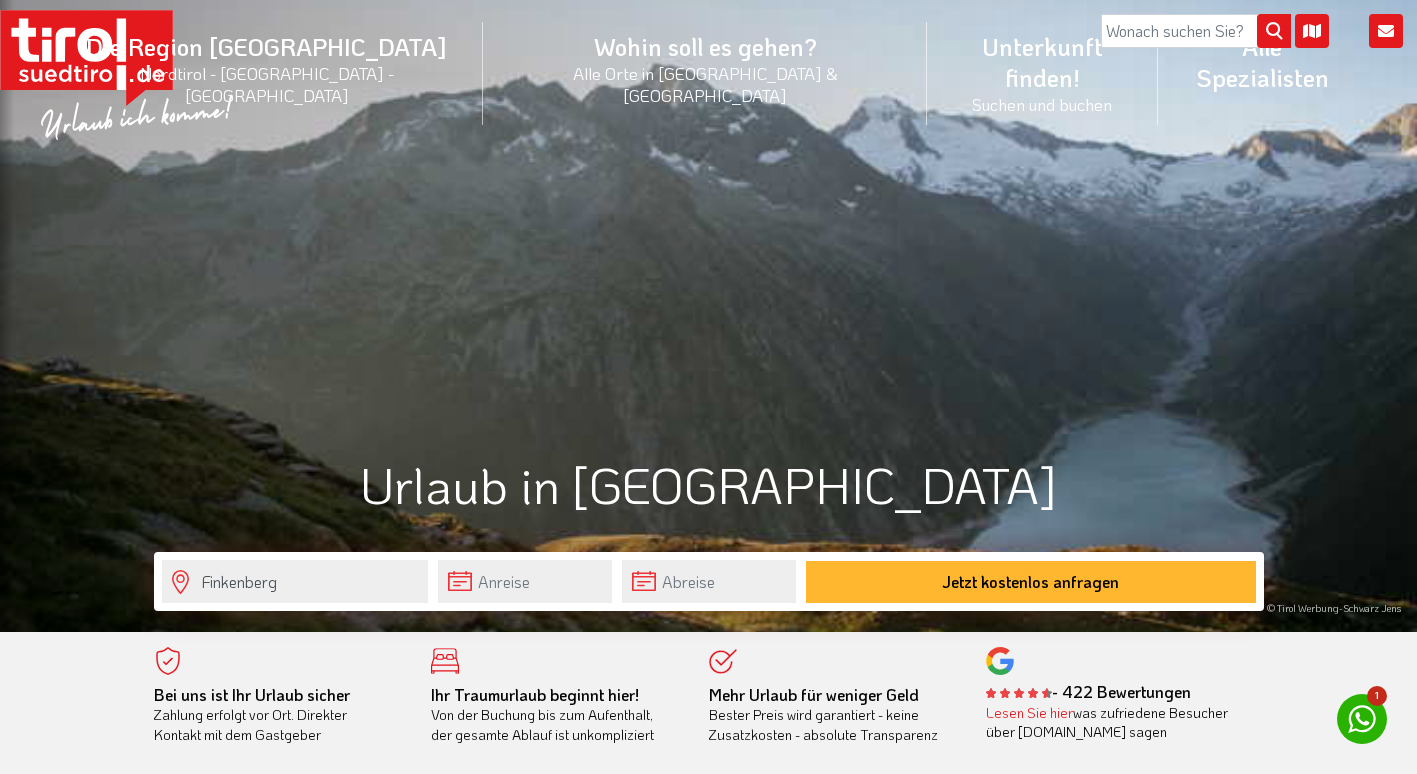 scroll, scrollTop: 0, scrollLeft: 0, axis: both 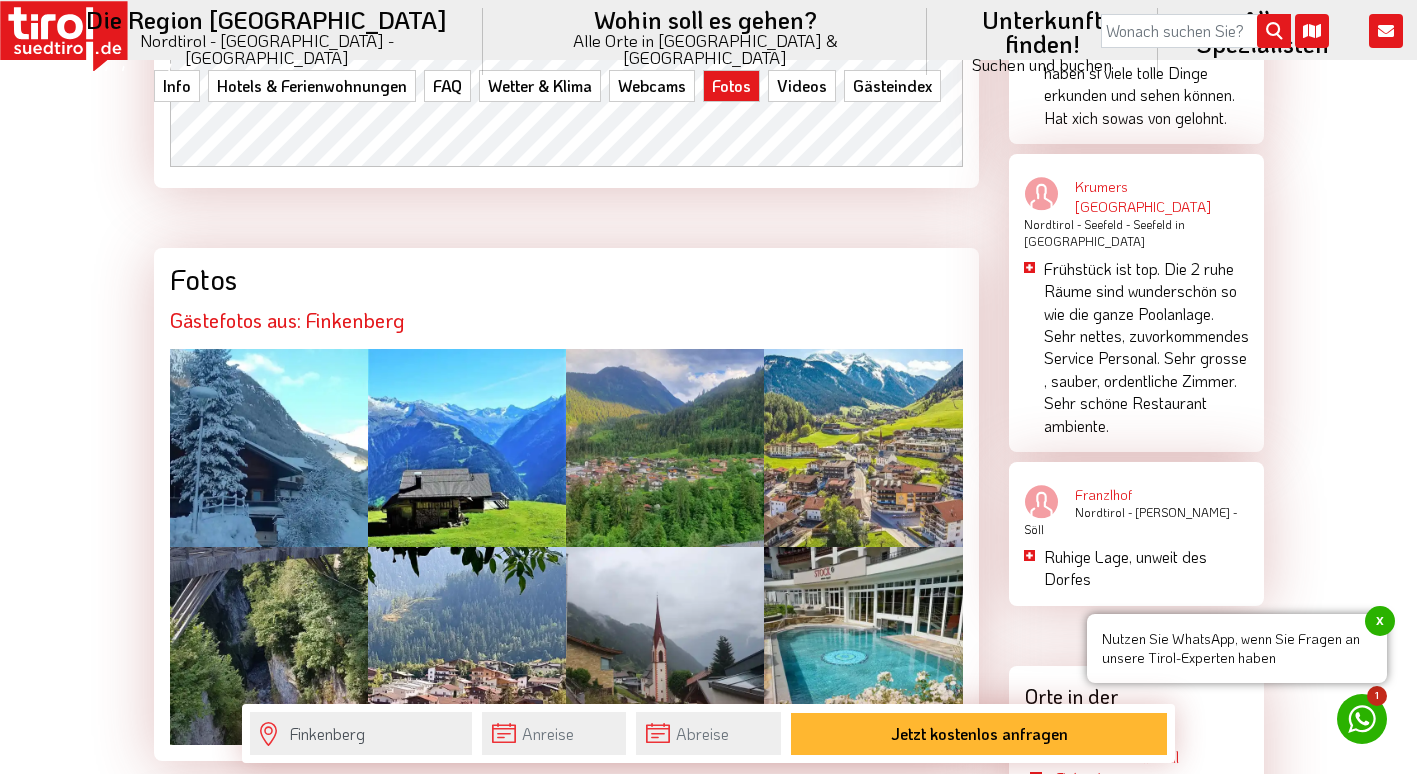 click at bounding box center [863, 646] 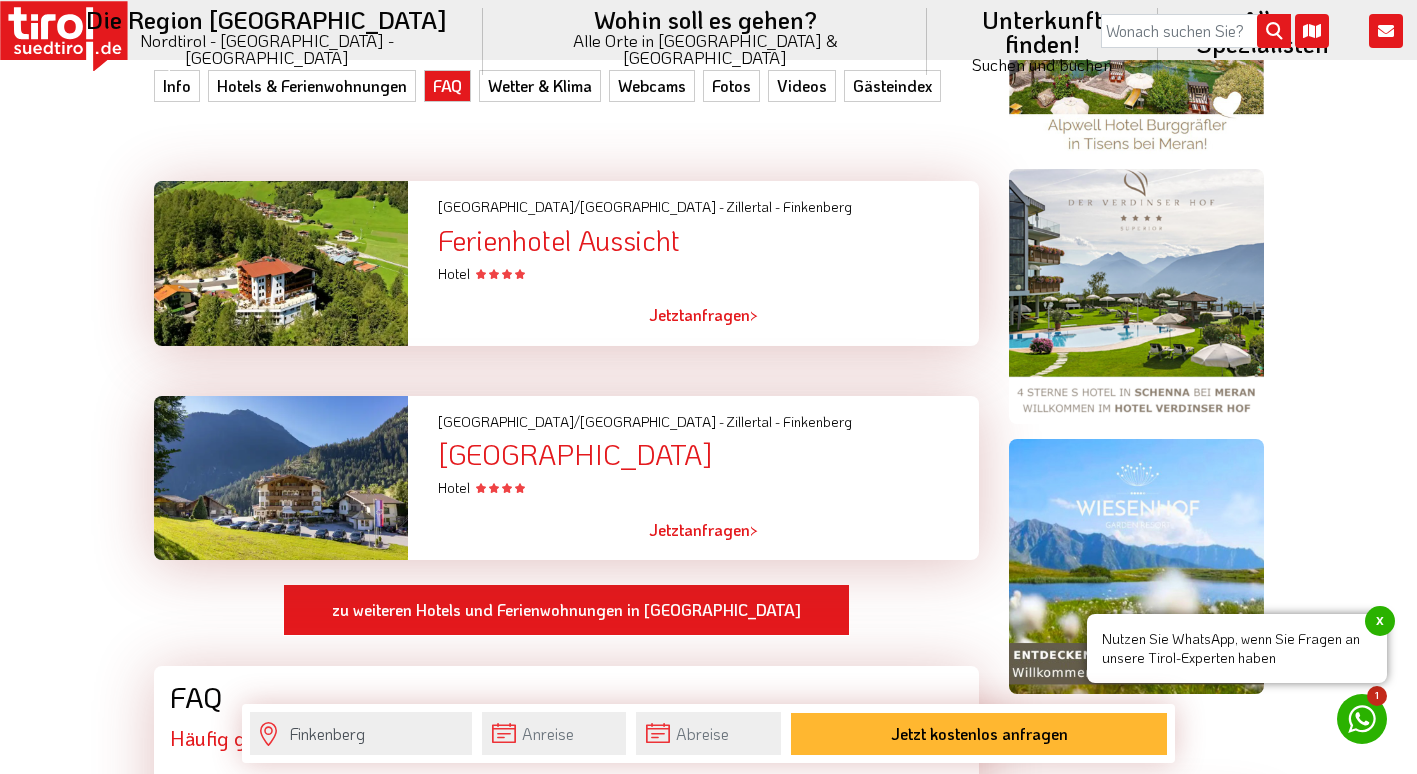 scroll, scrollTop: 1483, scrollLeft: 0, axis: vertical 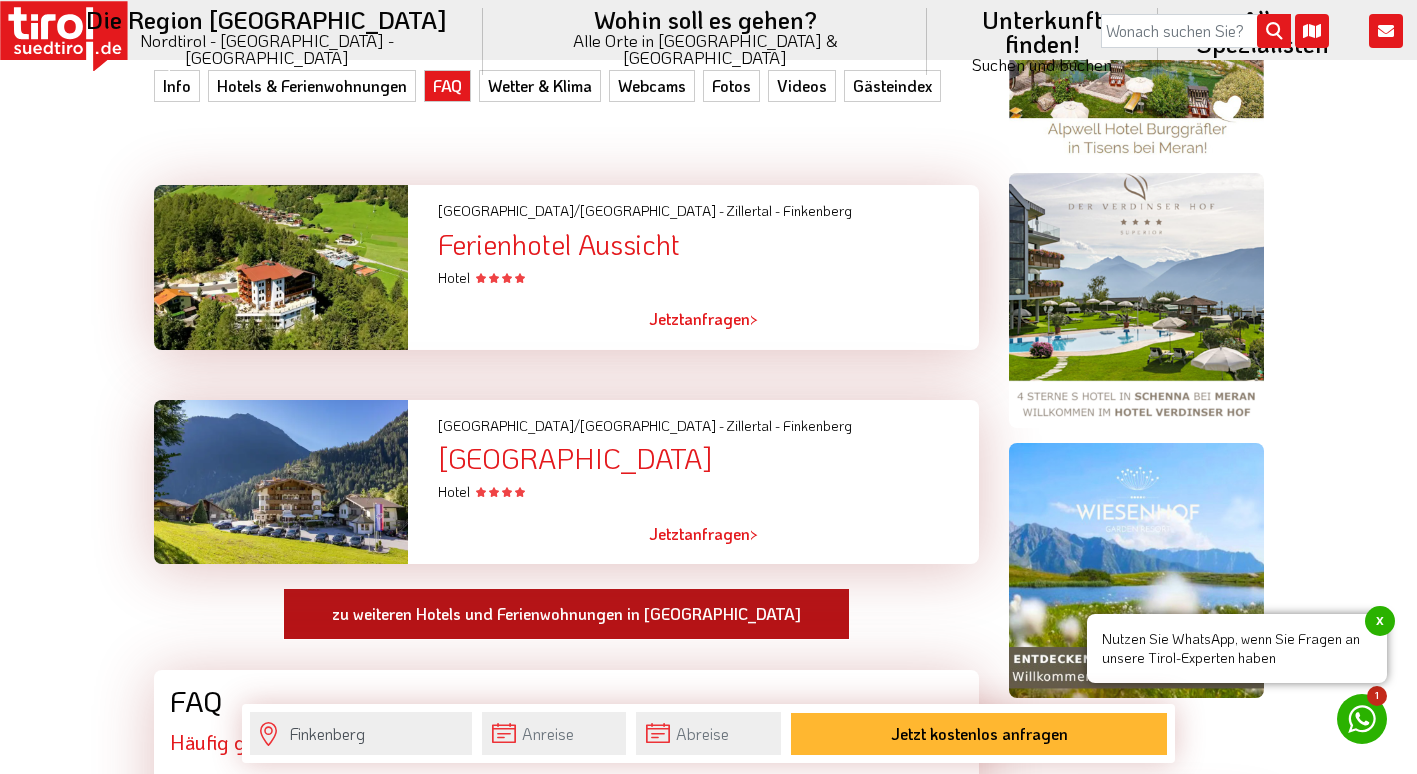 click on "zu weiteren Hotels und Ferienwohnungen in Finkenberg" at bounding box center [566, 614] 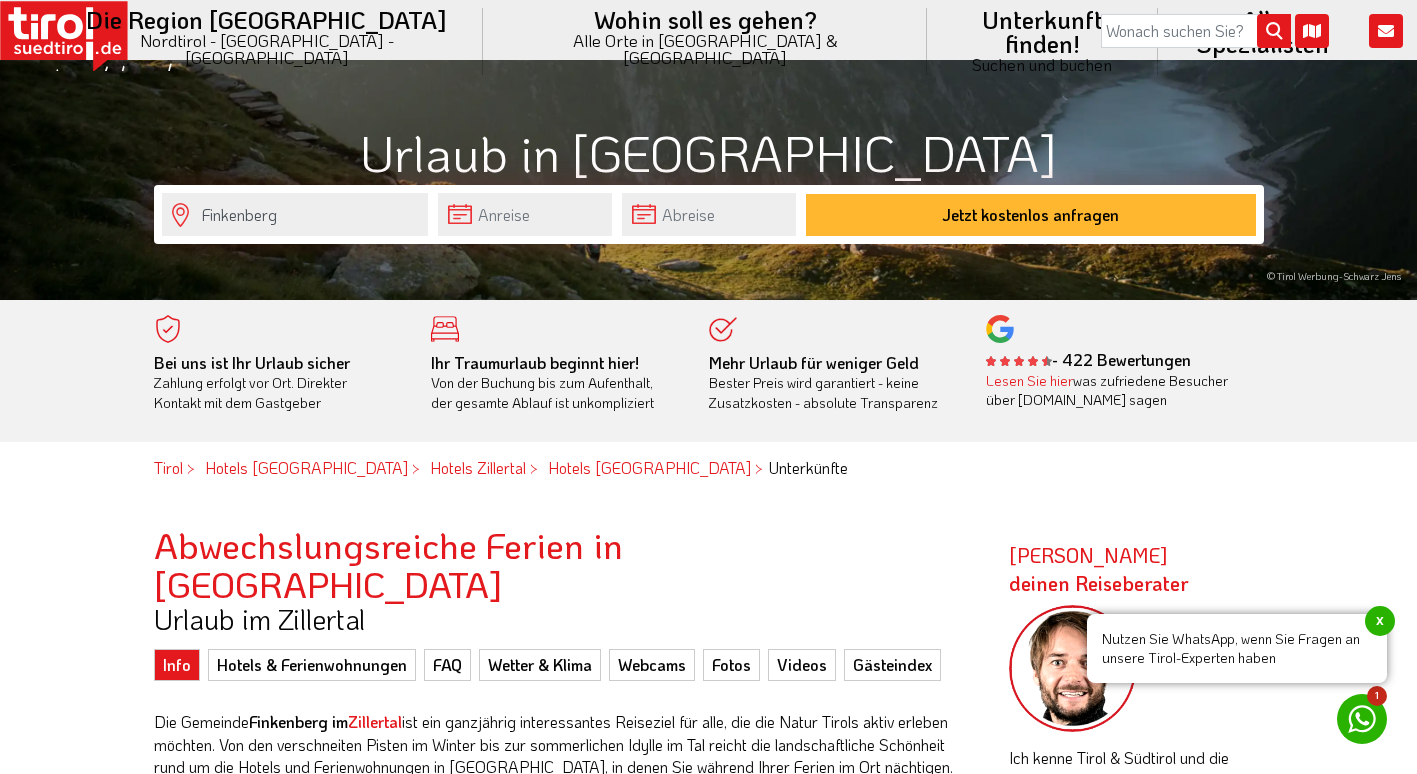 scroll, scrollTop: 330, scrollLeft: 0, axis: vertical 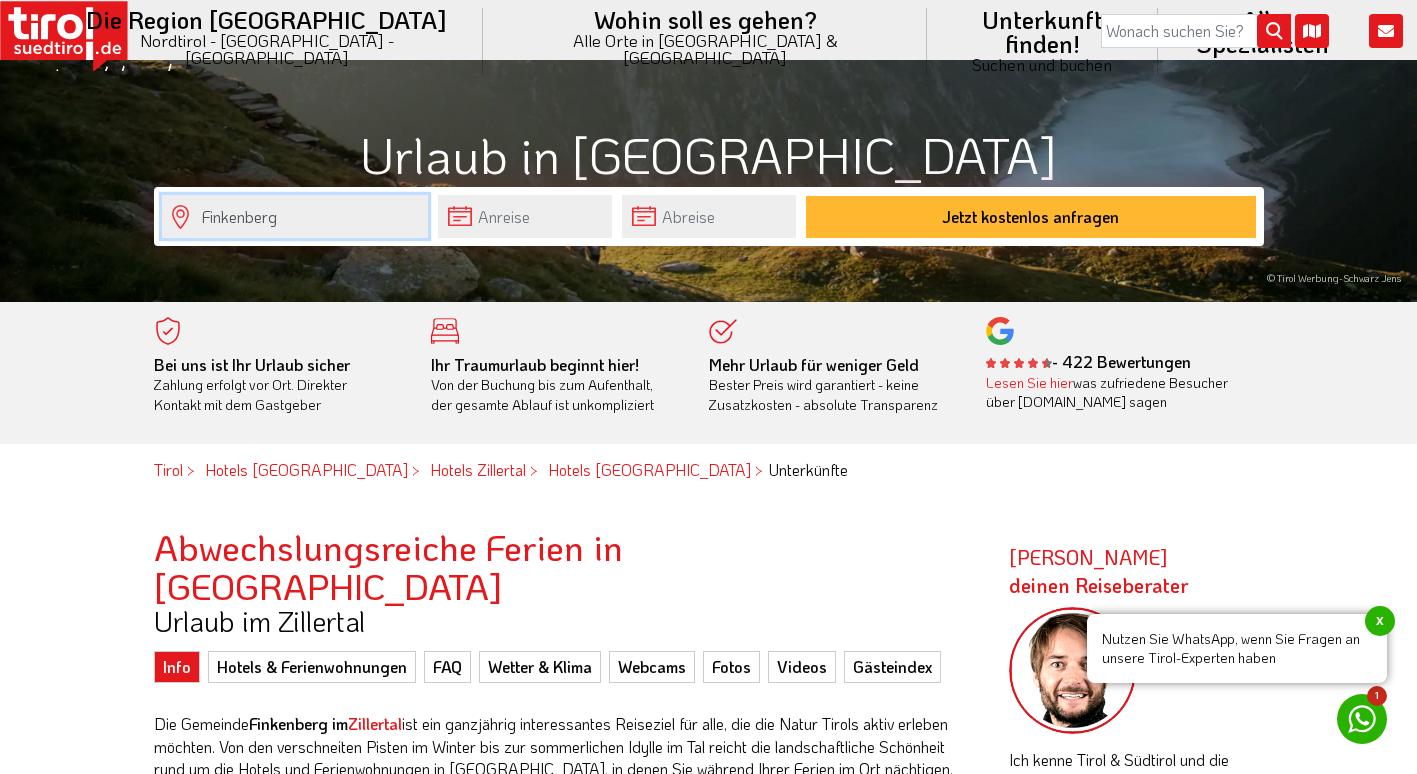 click on "Finkenberg" at bounding box center (295, 216) 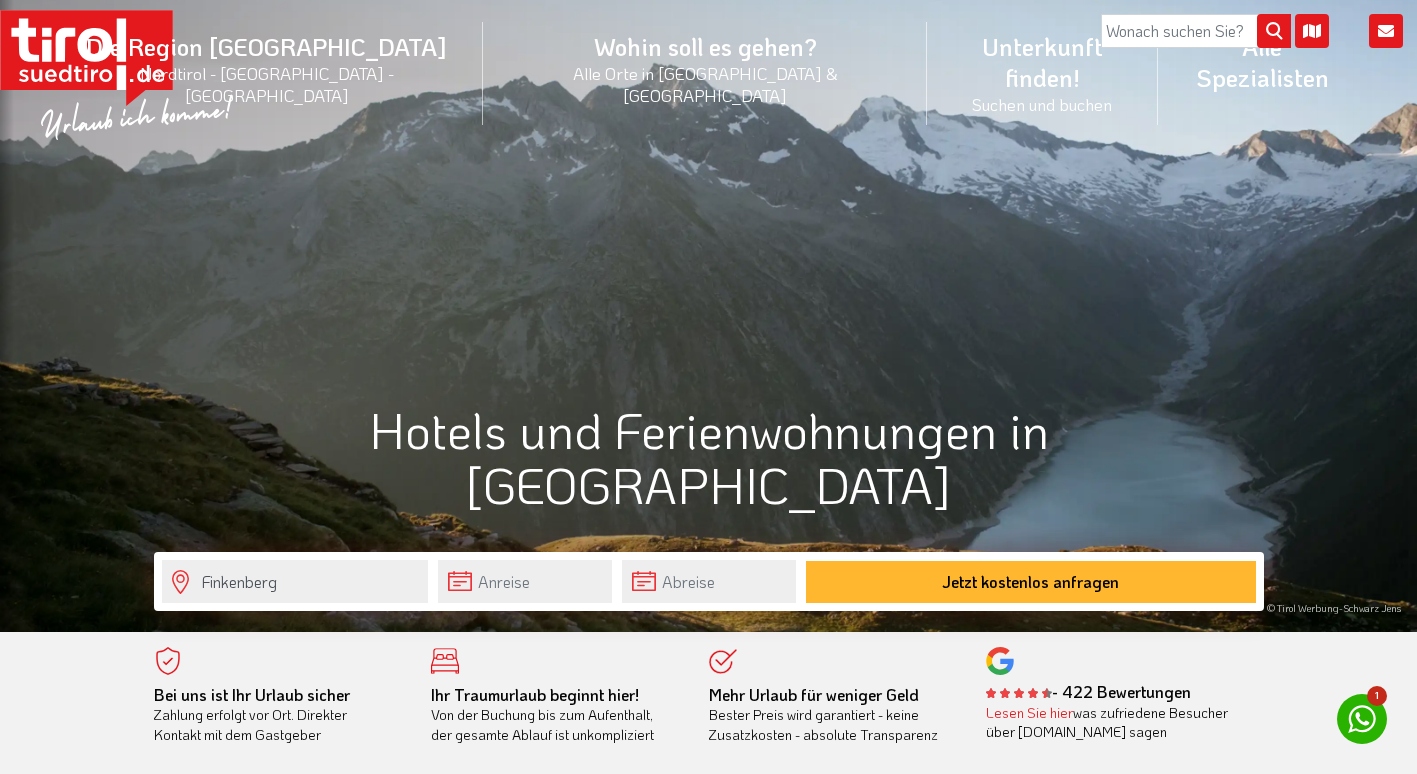scroll, scrollTop: 0, scrollLeft: 0, axis: both 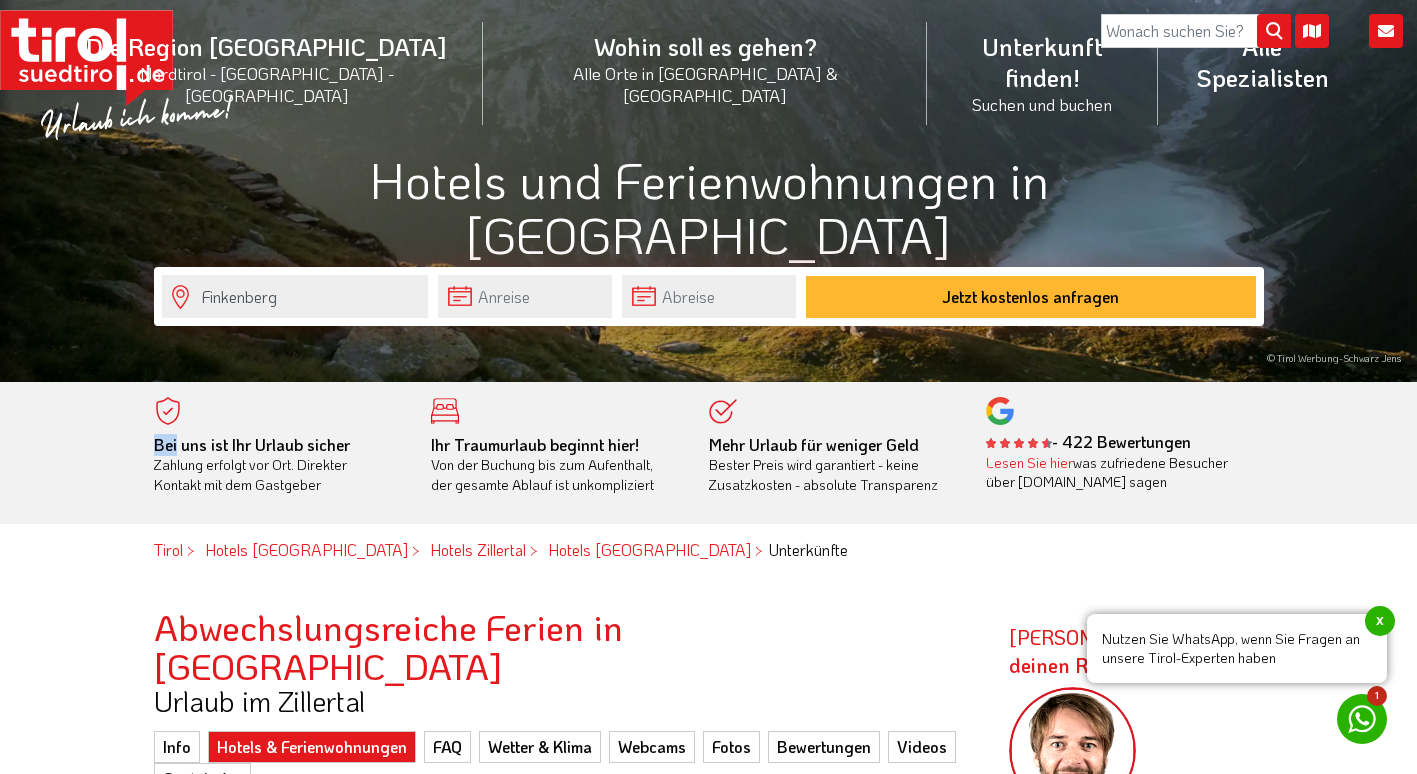click on "Bei uns ist Ihr Urlaub sicher  Zahlung erfolgt vor Ort. Direkter  Kontakt mit dem Gastgeber            Ihr Traumurlaub beginnt hier!  Von der Buchung bis zum Aufenthalt,  der gesamte Ablauf ist unkompliziert            Mehr Urlaub für weniger Geld  Bester Preis wird garantiert - keine  Zusatzkosten - absolute Transparenz                                             - 422 Bewertungen    Lesen Sie hier  was zufriedene Besucher über www.tirol.ch sagen" at bounding box center [708, 453] 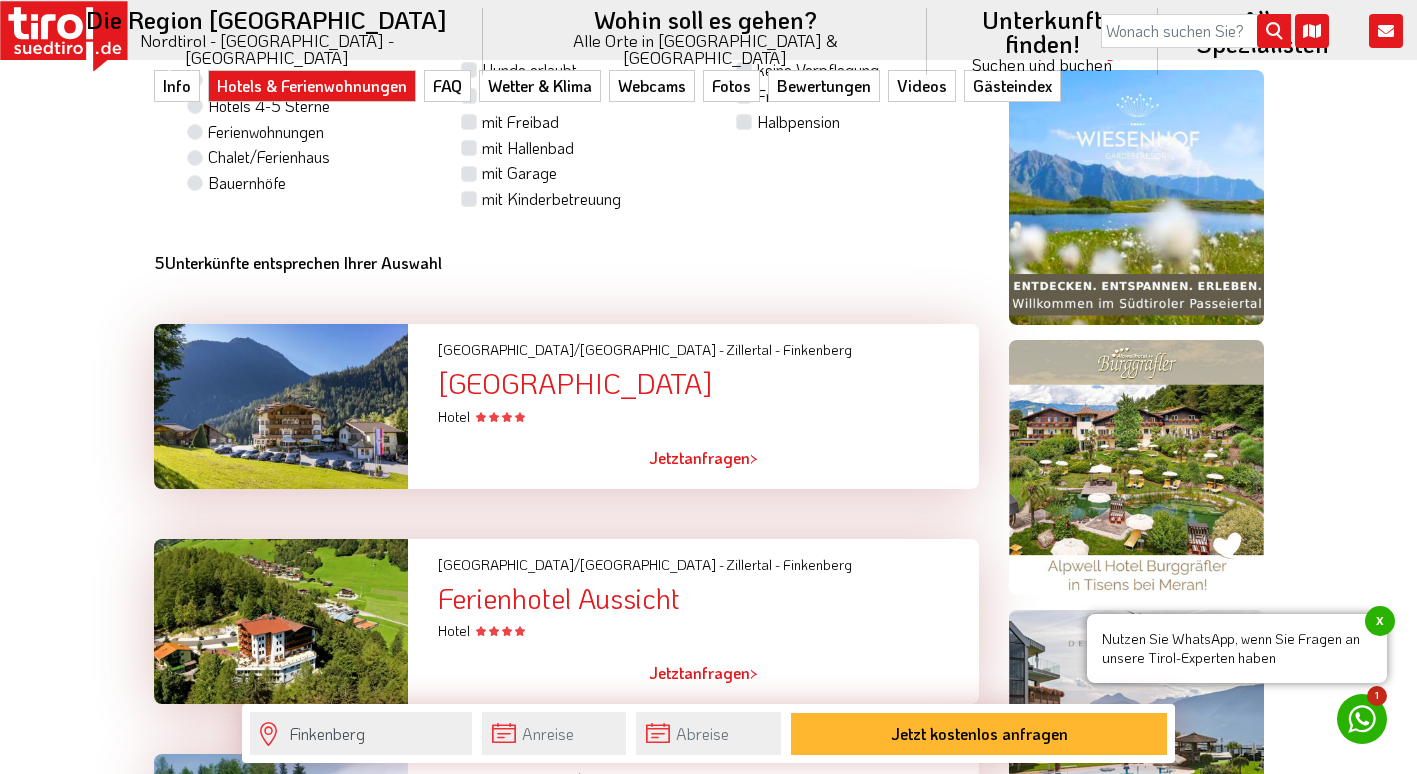 scroll, scrollTop: 1321, scrollLeft: 0, axis: vertical 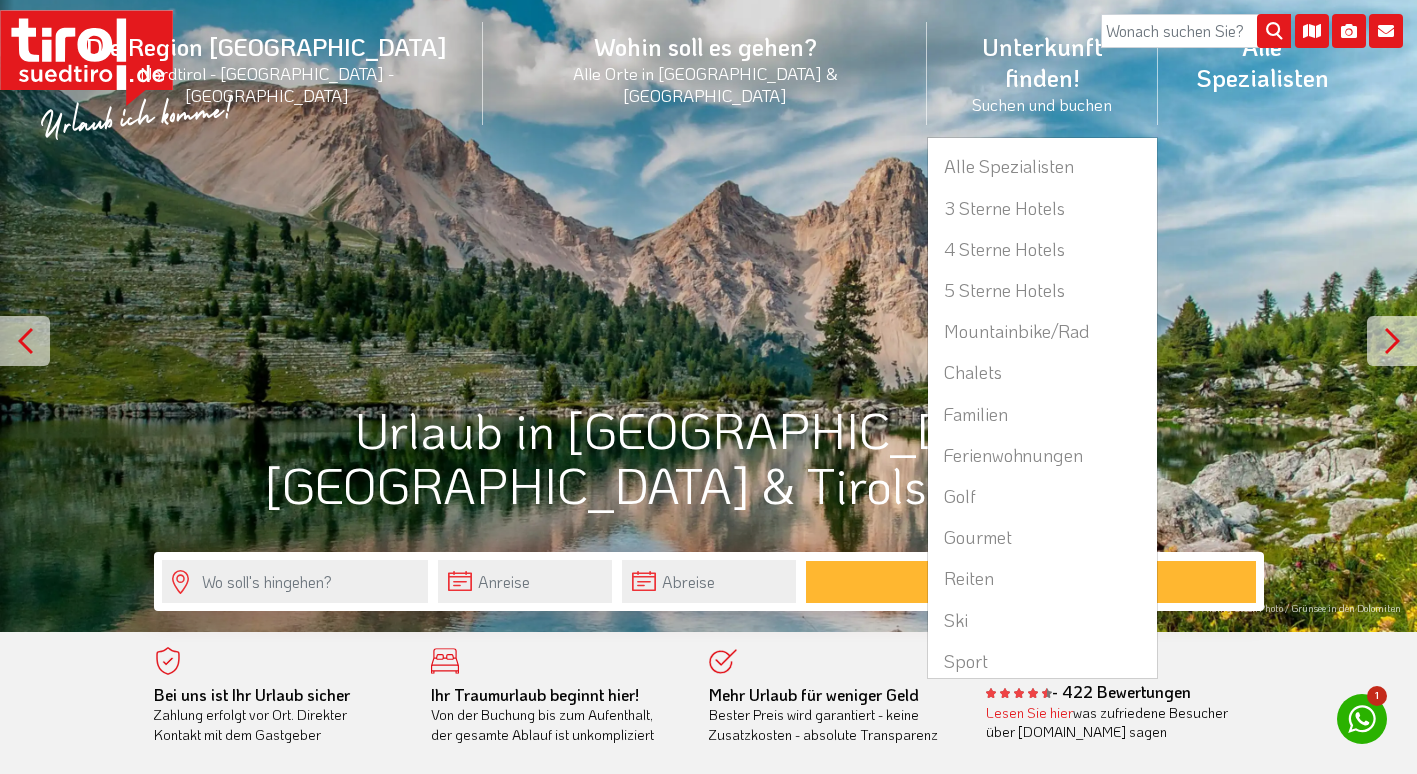 click on "Unterkunft finden!  Suchen und buchen   Alle Spezialisten   3 Sterne Hotels   4 Sterne Hotels   5 Sterne Hotels   Mountainbike/Rad   Chalets   Familien   Ferienwohnungen   Golf   Gourmet   Reiten   Ski   Sport   Stadthotel   Urlaub am Bauernhof   Urlaub mit Hund   Wandern   Wellness" at bounding box center (1042, 73) 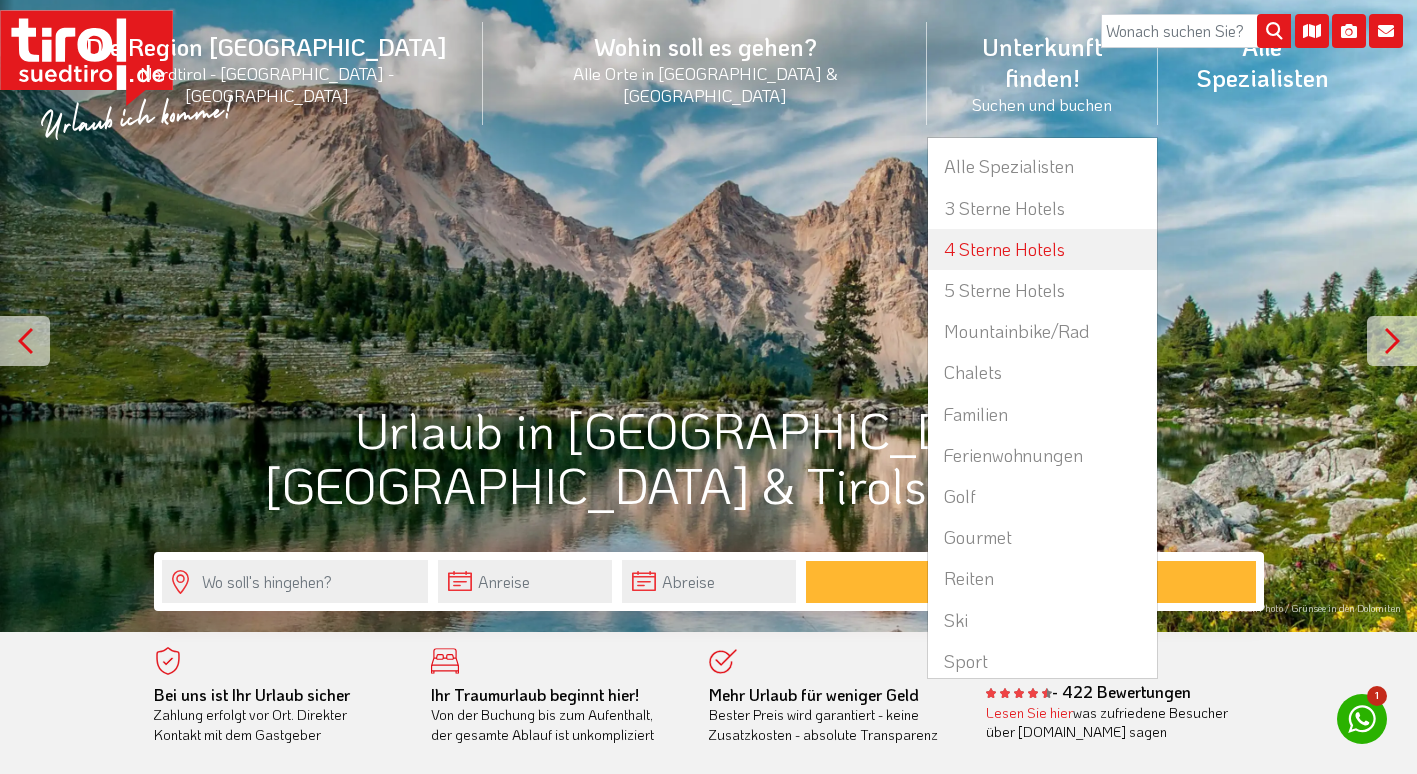 click on "4 Sterne Hotels" at bounding box center [1042, 249] 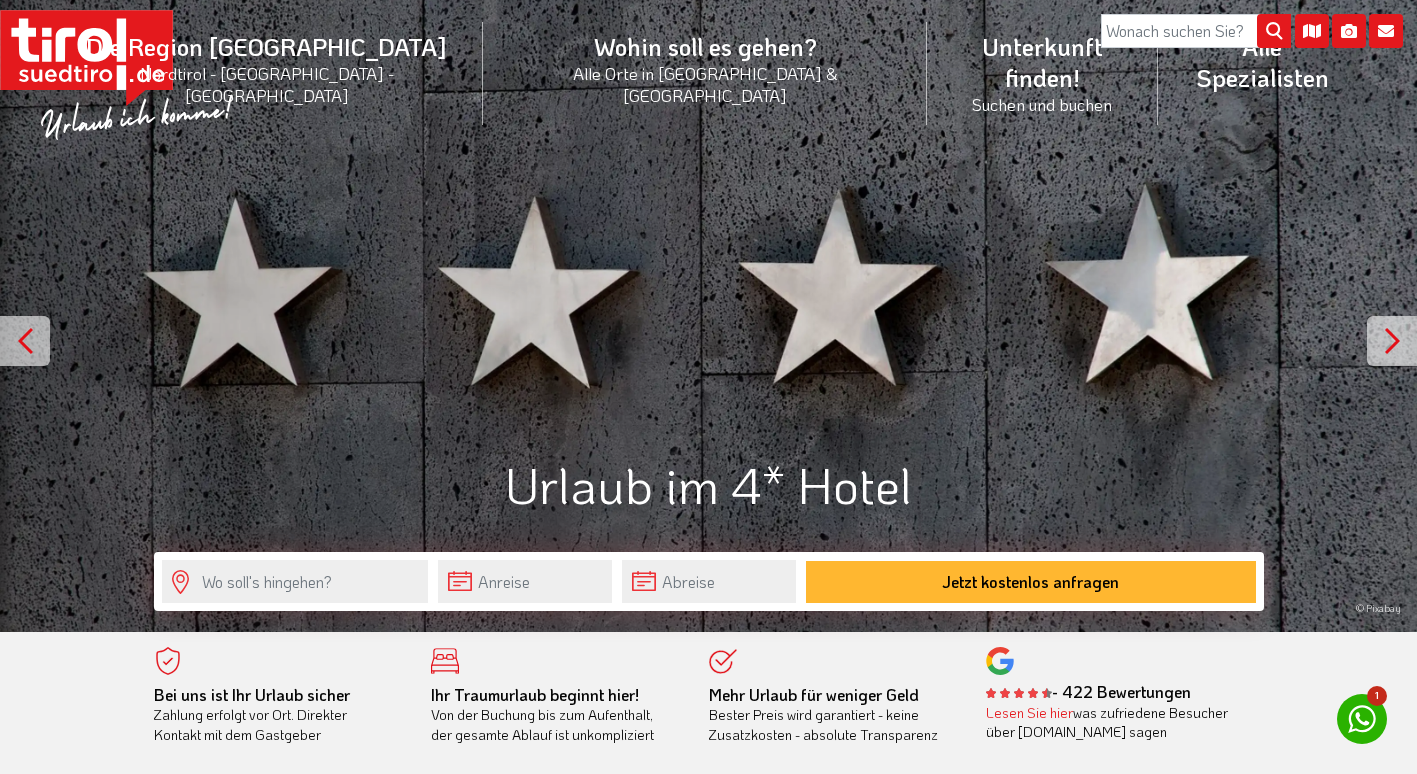 scroll, scrollTop: 0, scrollLeft: 0, axis: both 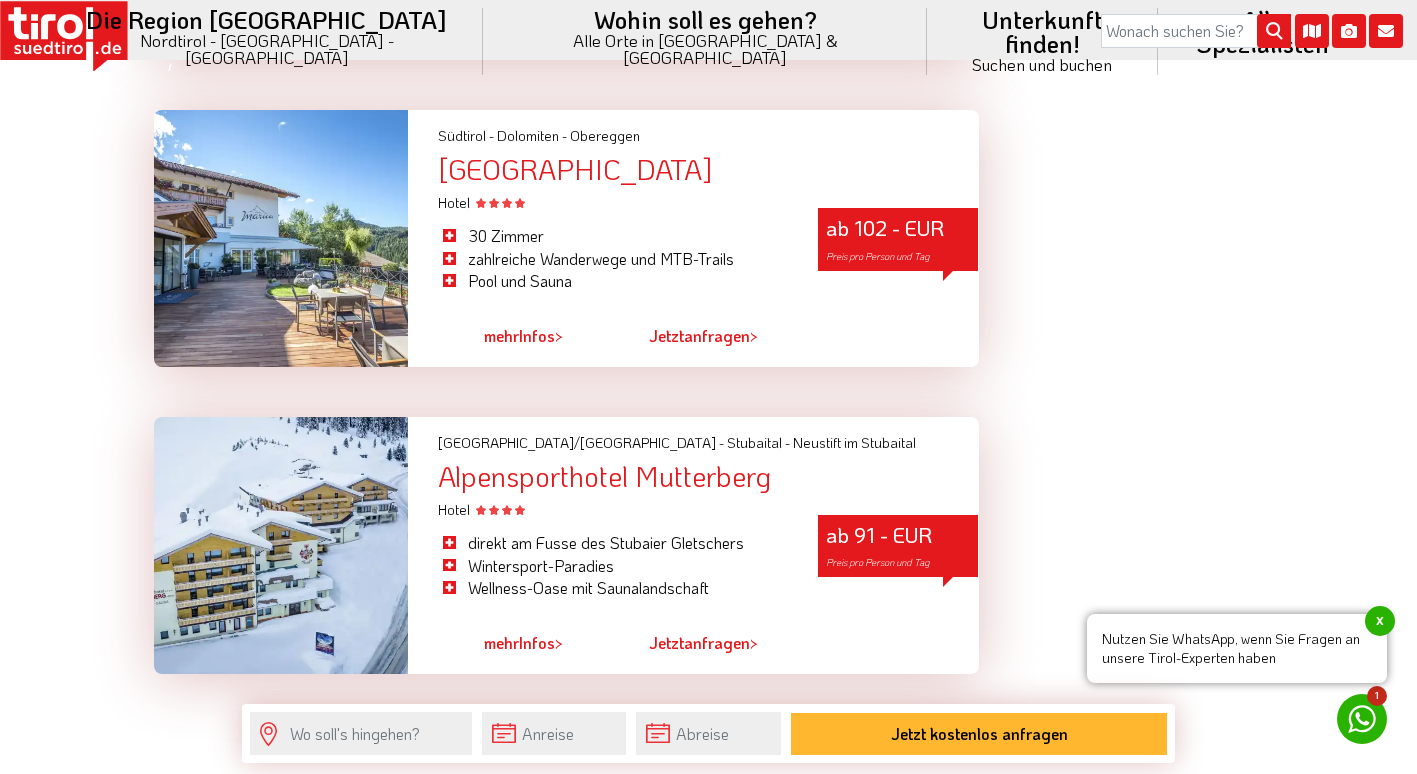 click on "2" at bounding box center [503, 710] 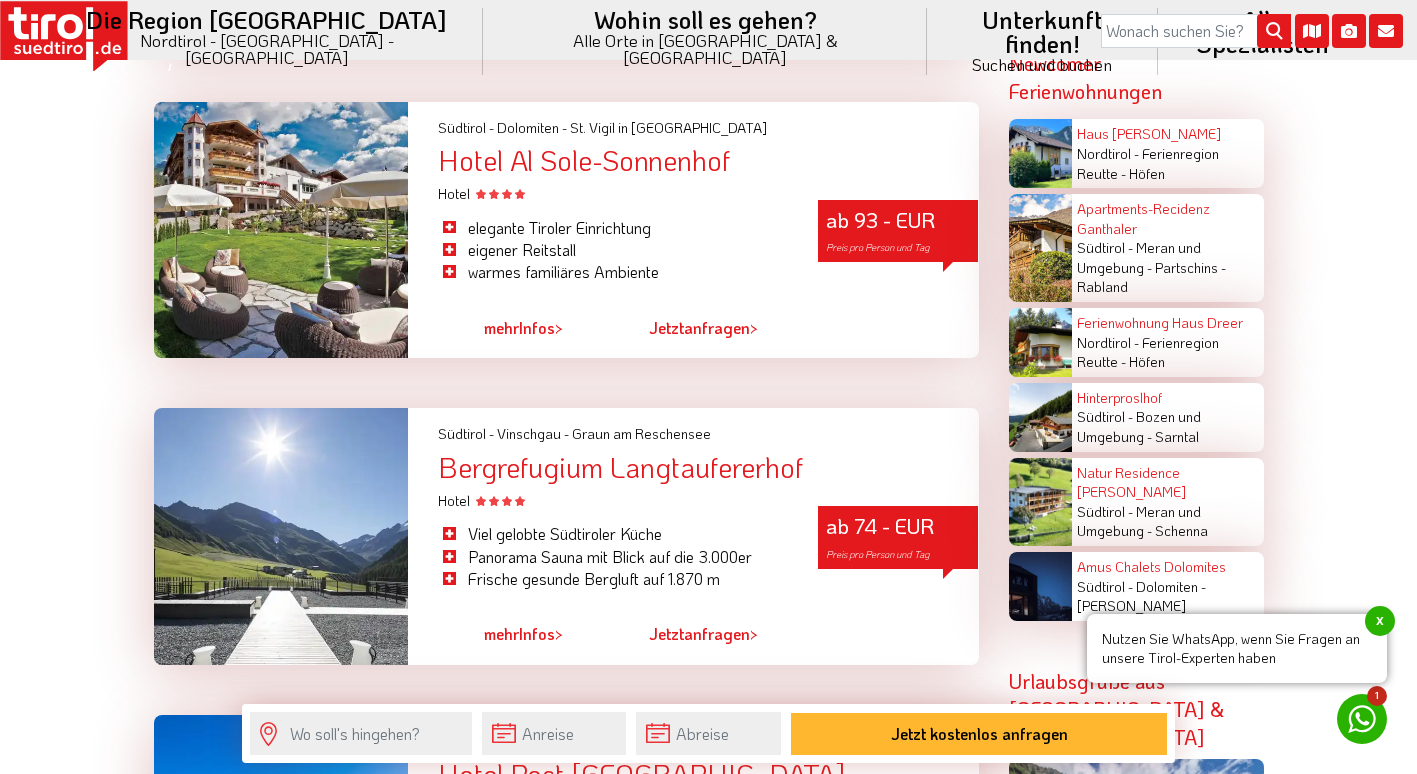 scroll, scrollTop: 4155, scrollLeft: 0, axis: vertical 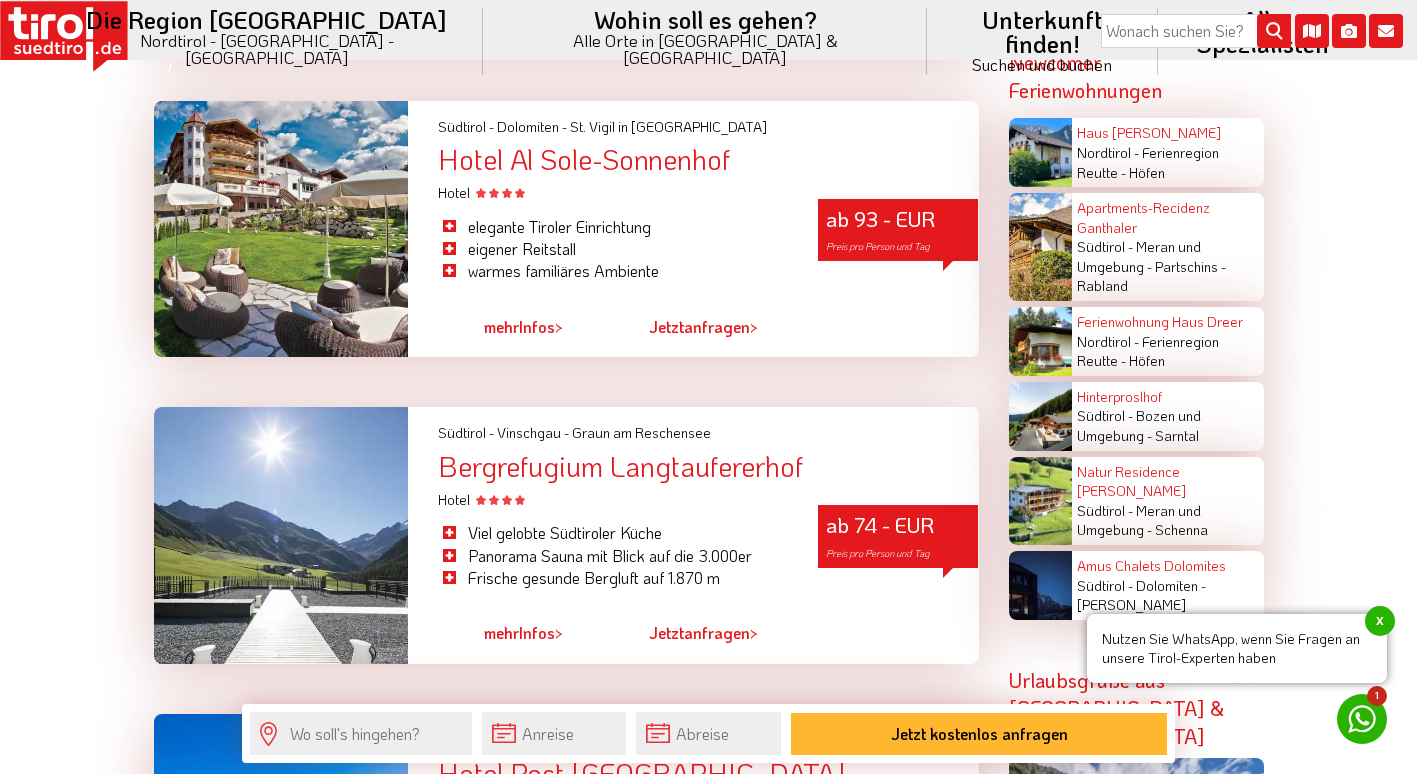 click on "Die Region [GEOGRAPHIC_DATA]  [GEOGRAPHIC_DATA] - [GEOGRAPHIC_DATA] - [GEOGRAPHIC_DATA]      [GEOGRAPHIC_DATA]/[GEOGRAPHIC_DATA]    [GEOGRAPHIC_DATA]/[GEOGRAPHIC_DATA]      [GEOGRAPHIC_DATA]      [GEOGRAPHIC_DATA] Seenland      [GEOGRAPHIC_DATA]      [GEOGRAPHIC_DATA] [GEOGRAPHIC_DATA] [GEOGRAPHIC_DATA]-[GEOGRAPHIC_DATA]      [GEOGRAPHIC_DATA] und [GEOGRAPHIC_DATA] Feriendörfer      [GEOGRAPHIC_DATA]      [GEOGRAPHIC_DATA]      [GEOGRAPHIC_DATA] [GEOGRAPHIC_DATA]      [GEOGRAPHIC_DATA]      [GEOGRAPHIC_DATA]      [GEOGRAPHIC_DATA]      [GEOGRAPHIC_DATA]      [GEOGRAPHIC_DATA] [GEOGRAPHIC_DATA]      [GEOGRAPHIC_DATA]      [GEOGRAPHIC_DATA] [GEOGRAPHIC_DATA] Ladis      Silberregion [GEOGRAPHIC_DATA]      [GEOGRAPHIC_DATA]      [GEOGRAPHIC_DATA]      [GEOGRAPHIC_DATA] [GEOGRAPHIC_DATA] [GEOGRAPHIC_DATA] / [GEOGRAPHIC_DATA]      [GEOGRAPHIC_DATA] [GEOGRAPHIC_DATA]      [GEOGRAPHIC_DATA]      Wipptal      Zillertal      Osttirol    Osttirol      Defereggental      Hochpustertal      [GEOGRAPHIC_DATA]      Nationalparkregion      [GEOGRAPHIC_DATA]      [GEOGRAPHIC_DATA]      [PERSON_NAME][GEOGRAPHIC_DATA] und Umgebung      Dolomiten      Eisacktal      [GEOGRAPHIC_DATA] / [GEOGRAPHIC_DATA]" at bounding box center [708, -3768] 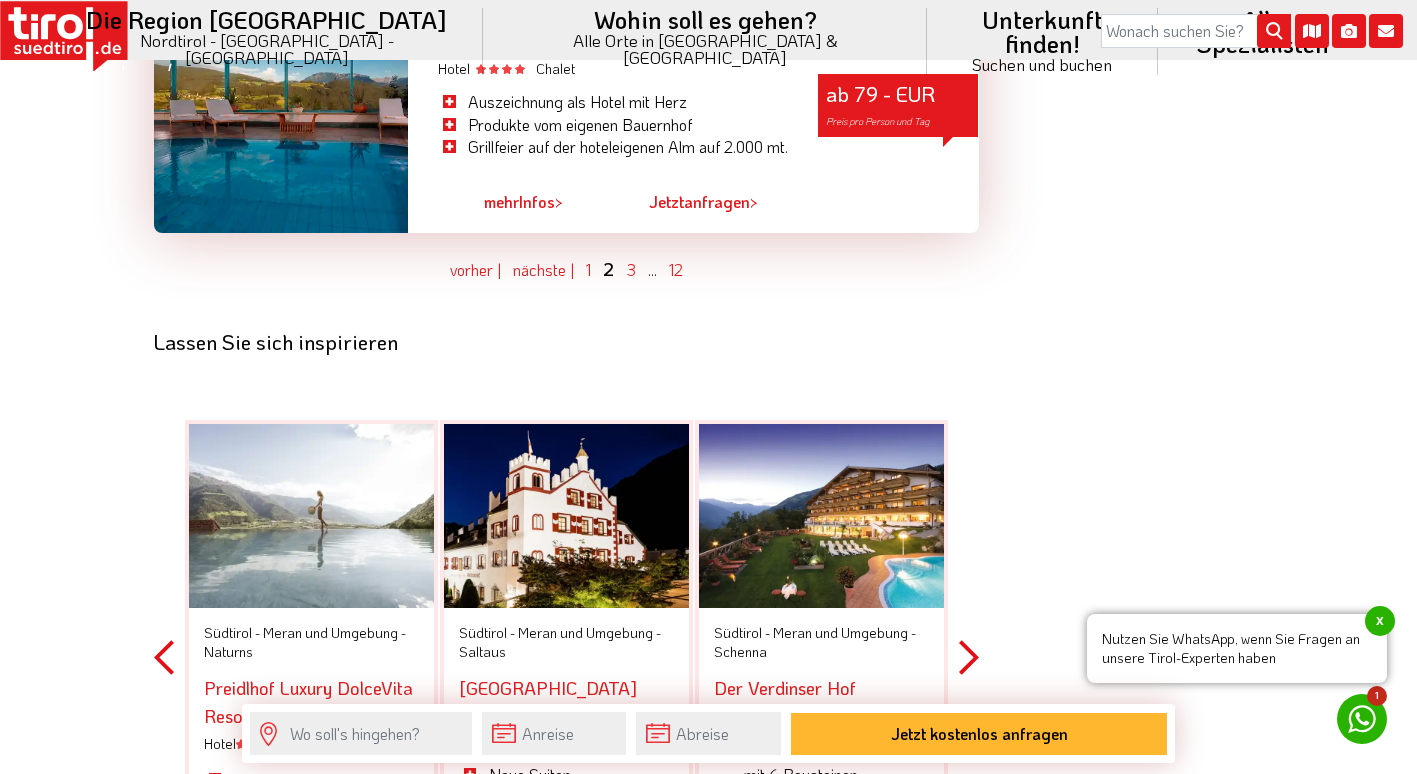 scroll, scrollTop: 5853, scrollLeft: 0, axis: vertical 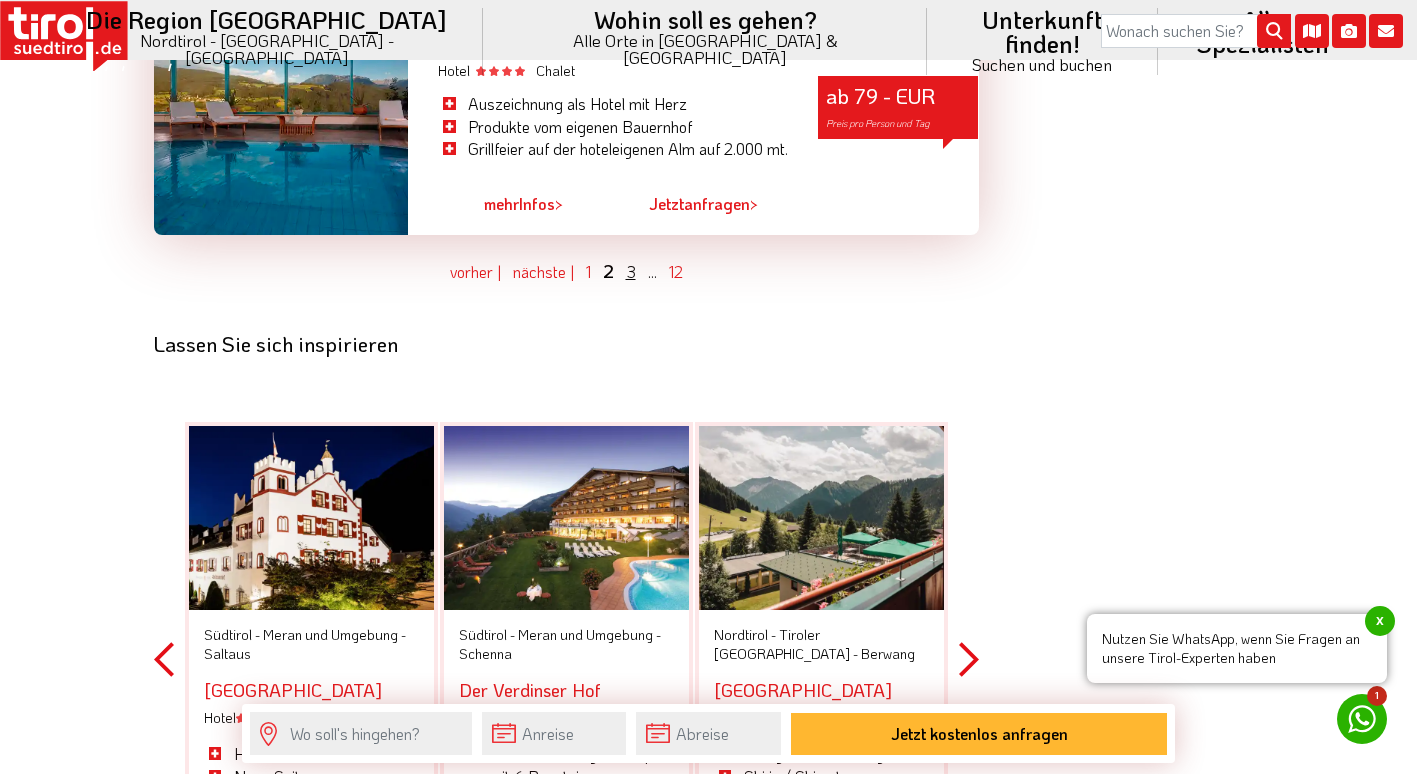 click on "3" at bounding box center (631, 271) 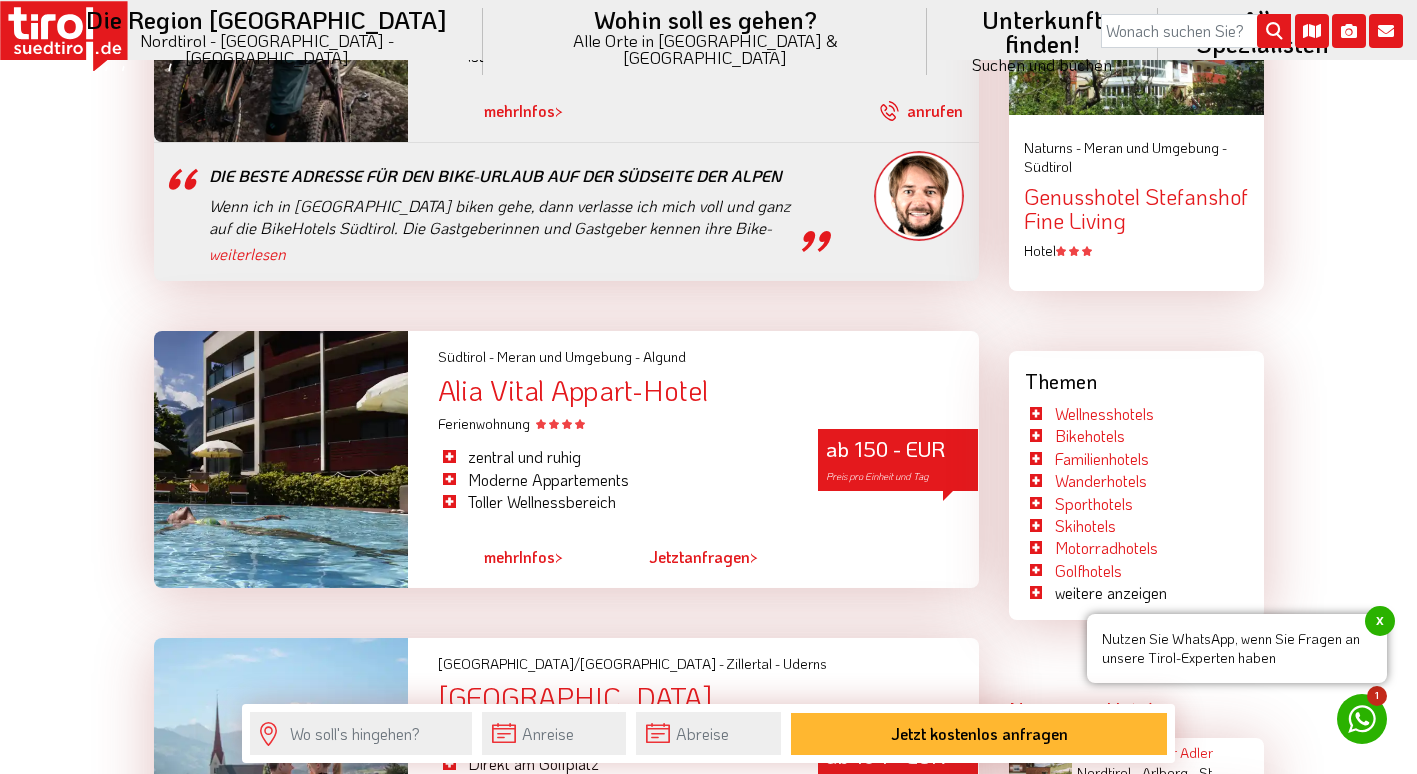scroll, scrollTop: 2937, scrollLeft: 0, axis: vertical 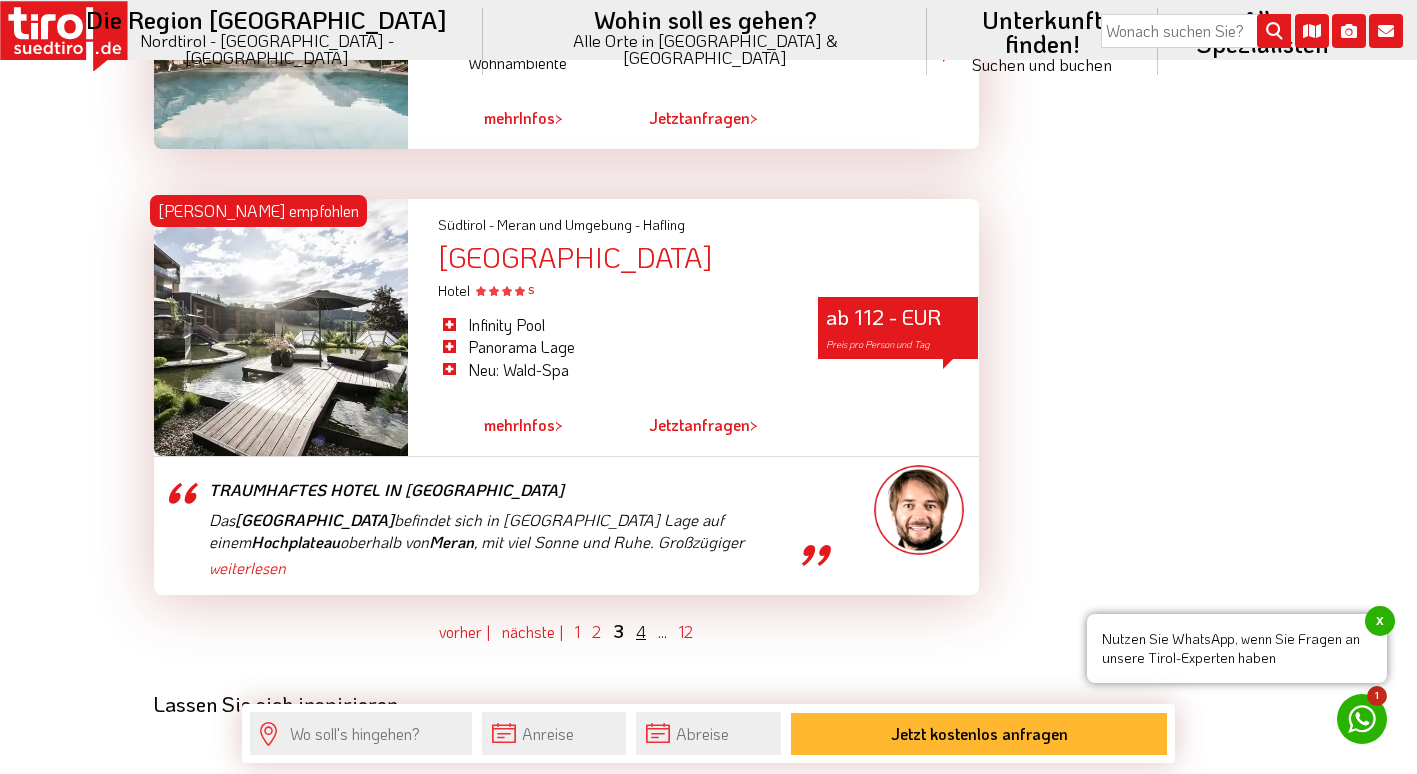 click on "4" at bounding box center [641, 631] 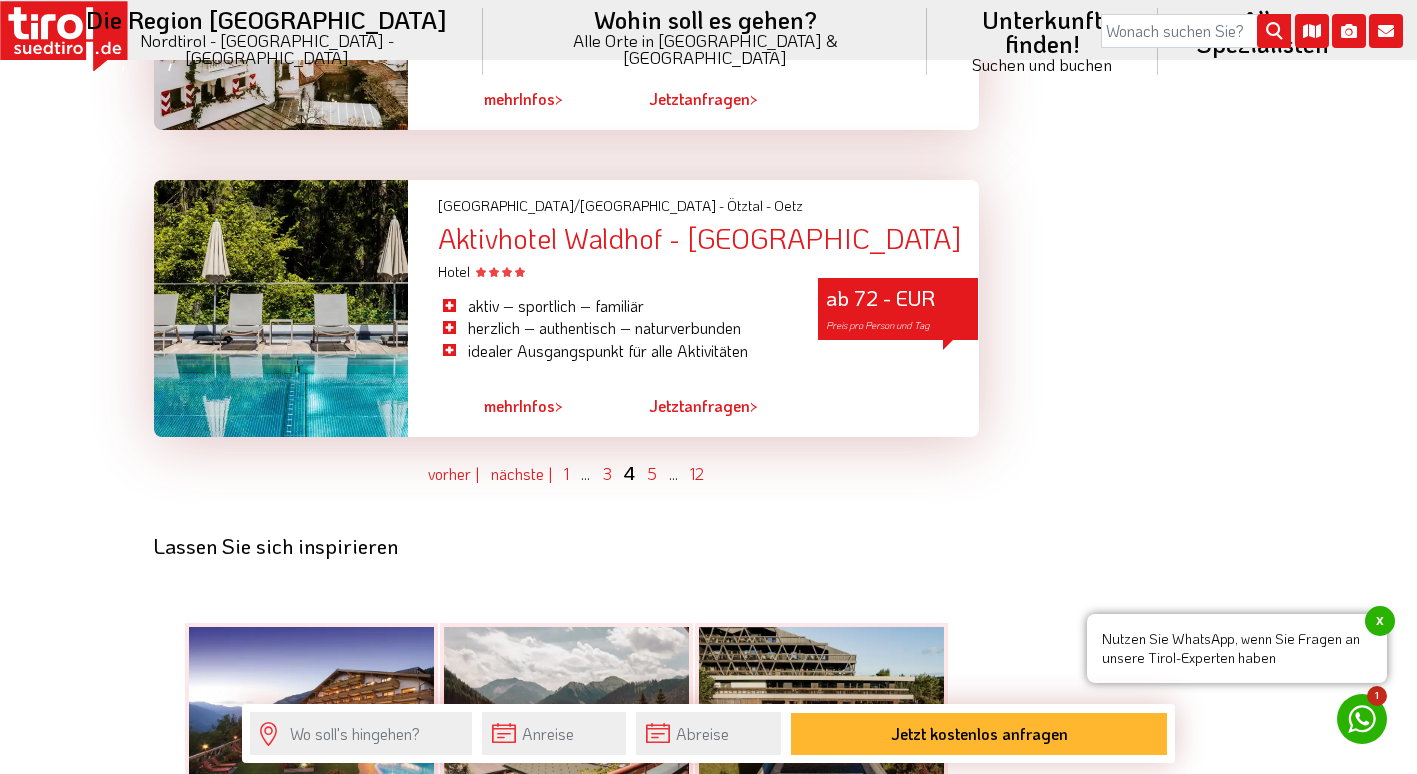 scroll, scrollTop: 5782, scrollLeft: 0, axis: vertical 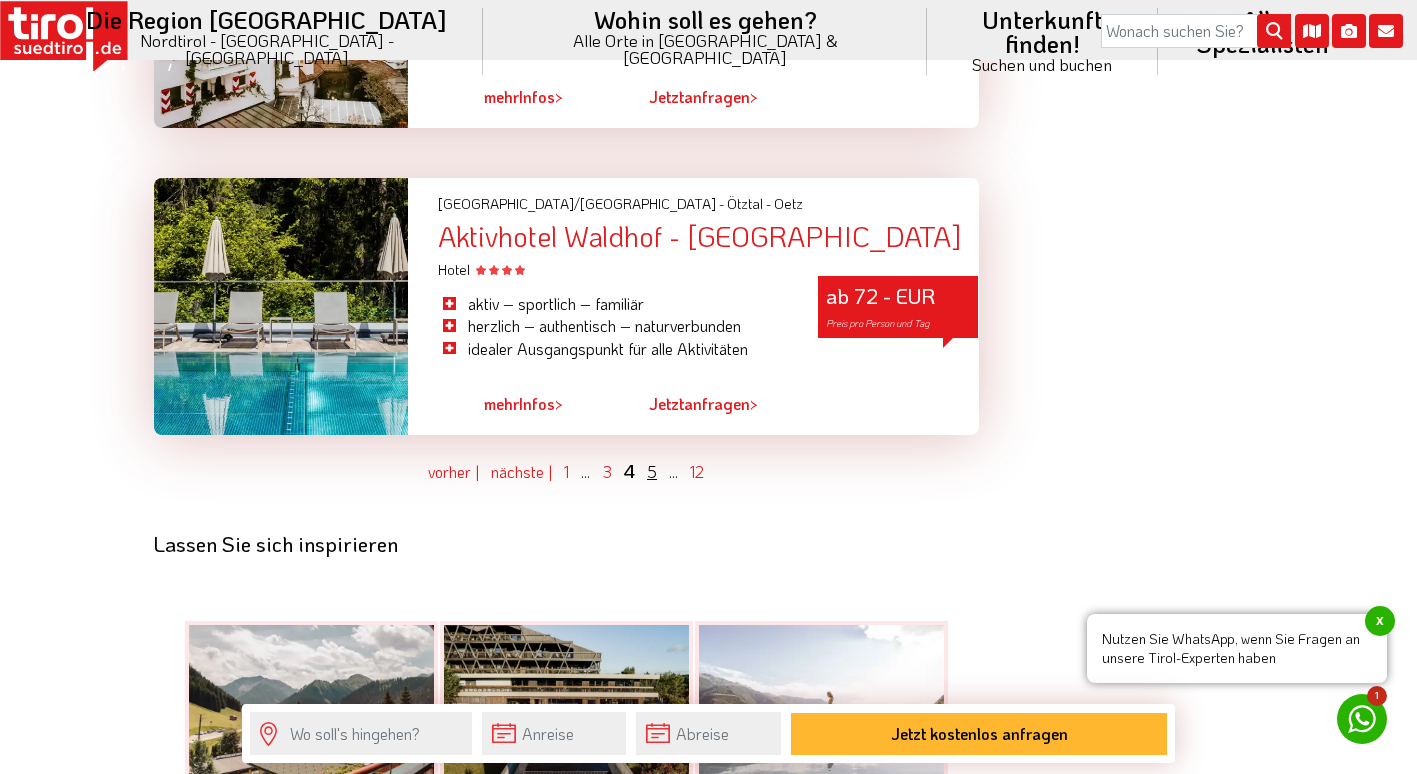 click on "5" at bounding box center [652, 471] 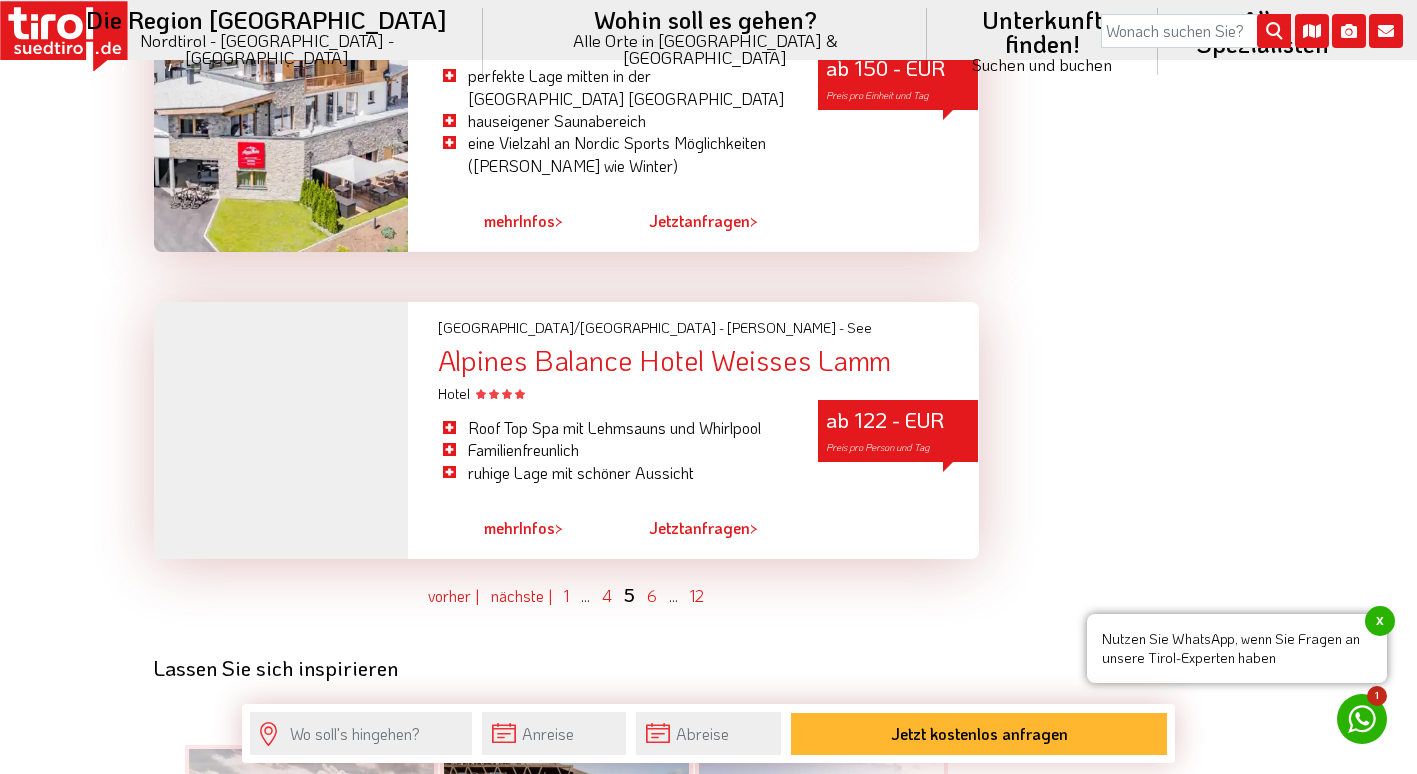 scroll, scrollTop: 5637, scrollLeft: 0, axis: vertical 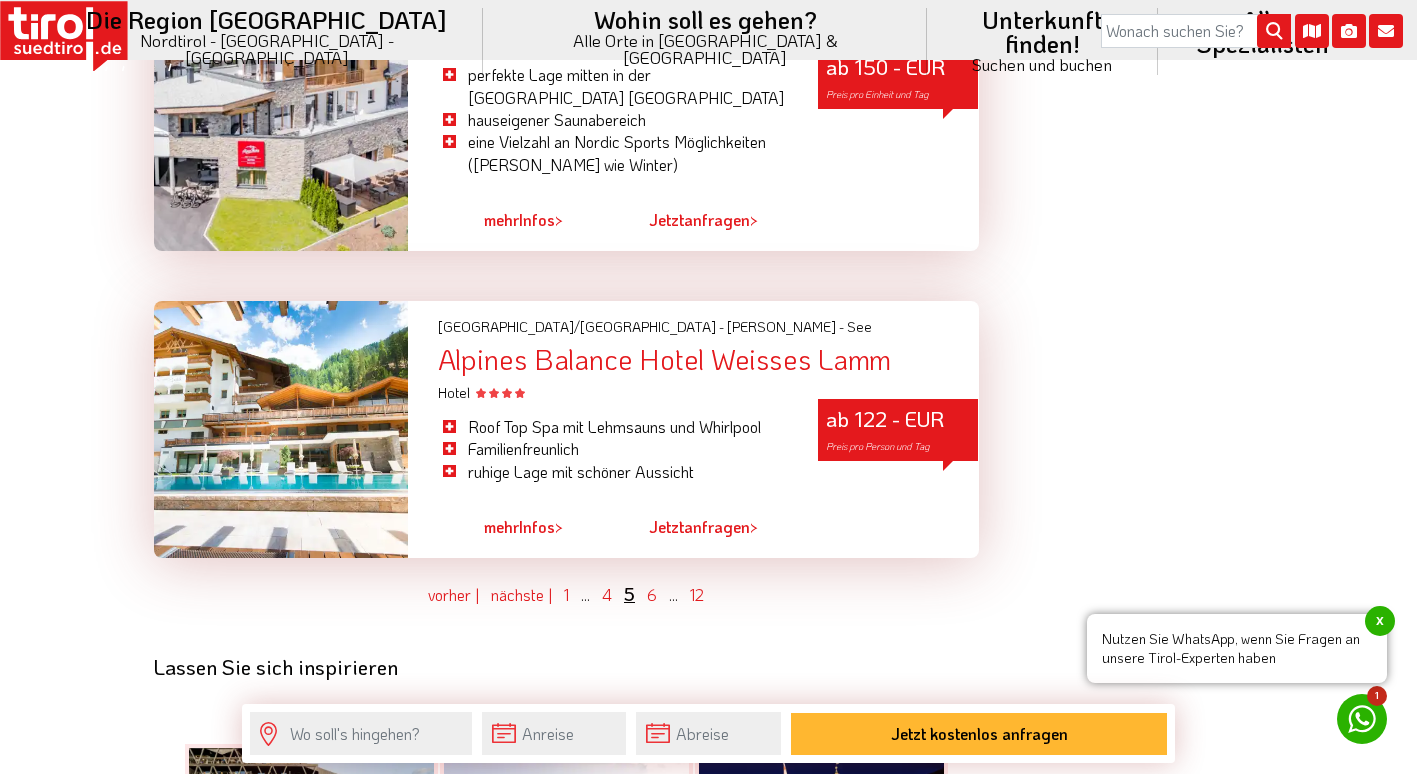click on "5" at bounding box center (629, 594) 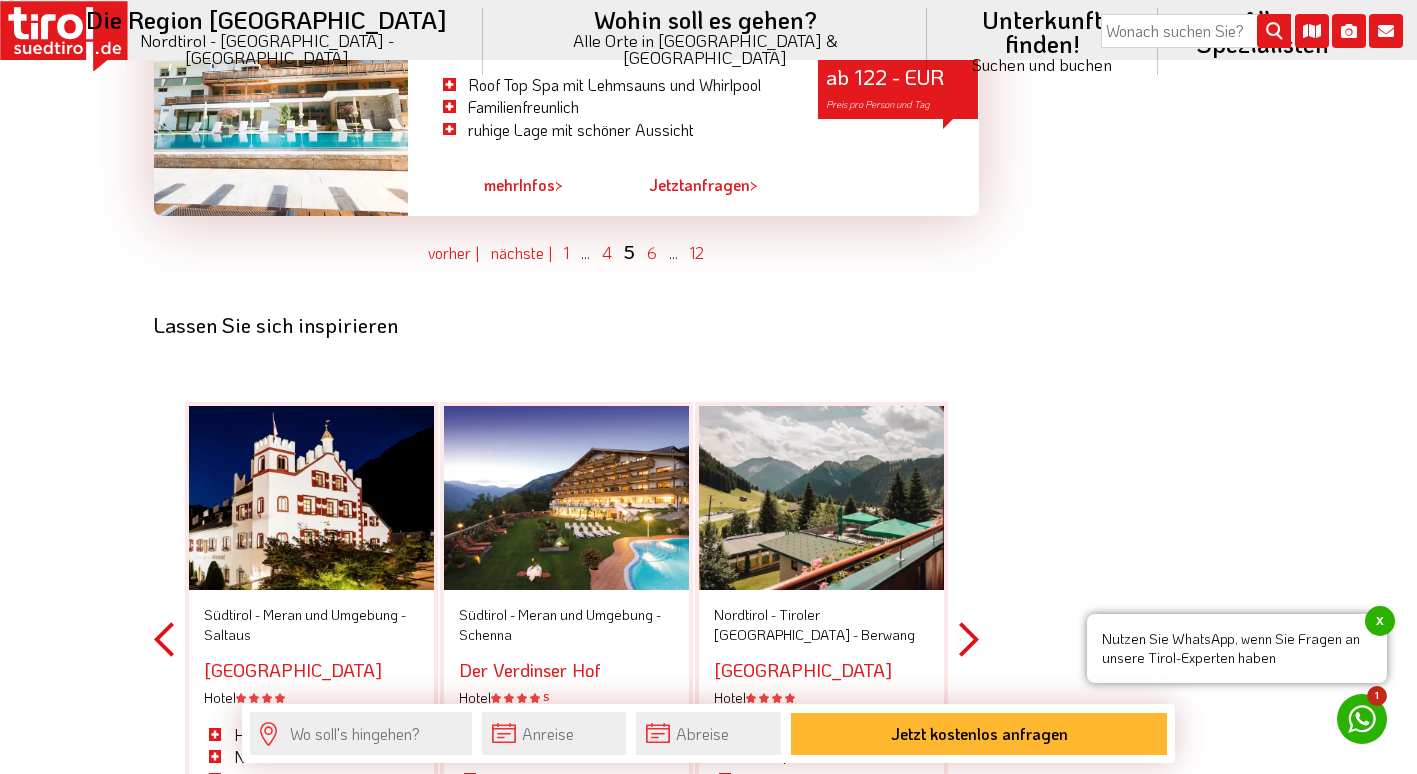 scroll, scrollTop: 5977, scrollLeft: 0, axis: vertical 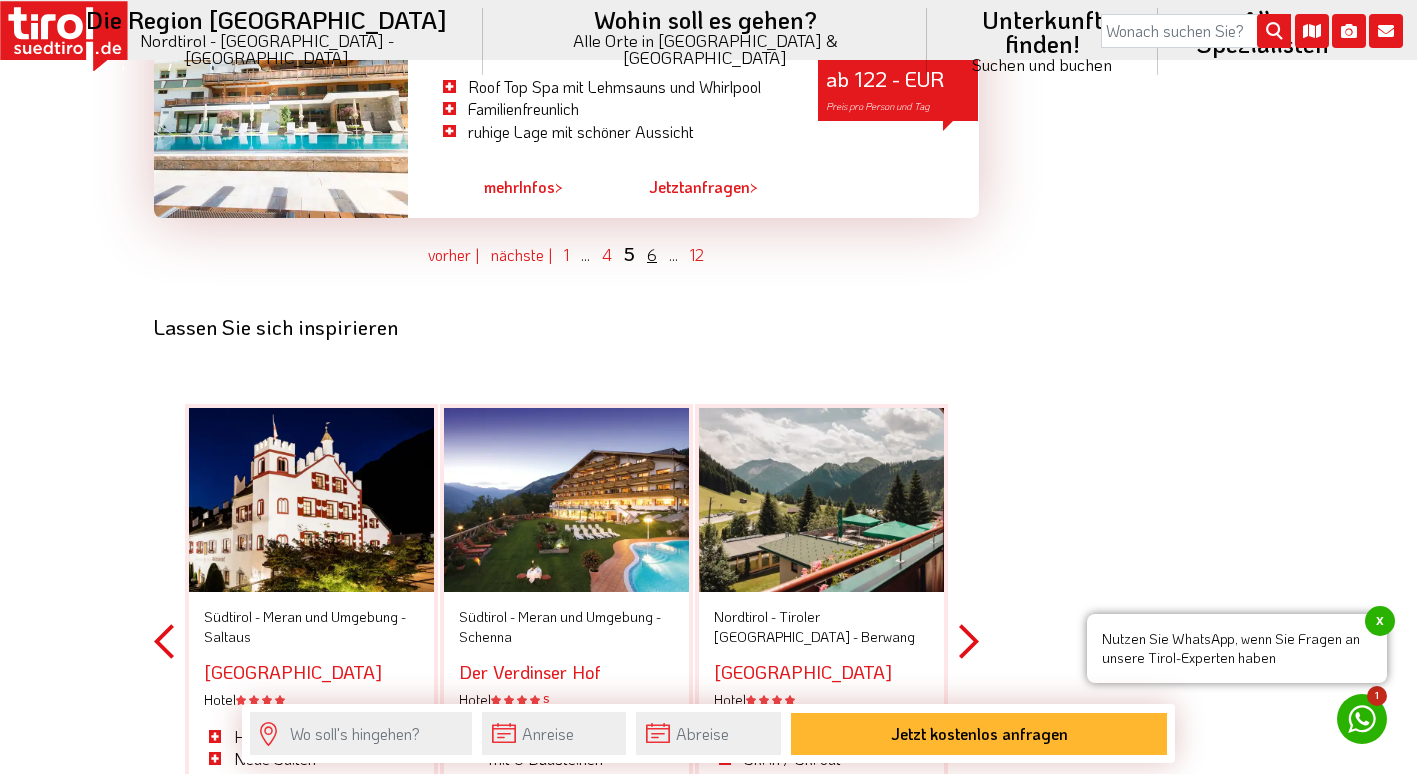 click on "6" at bounding box center (652, 254) 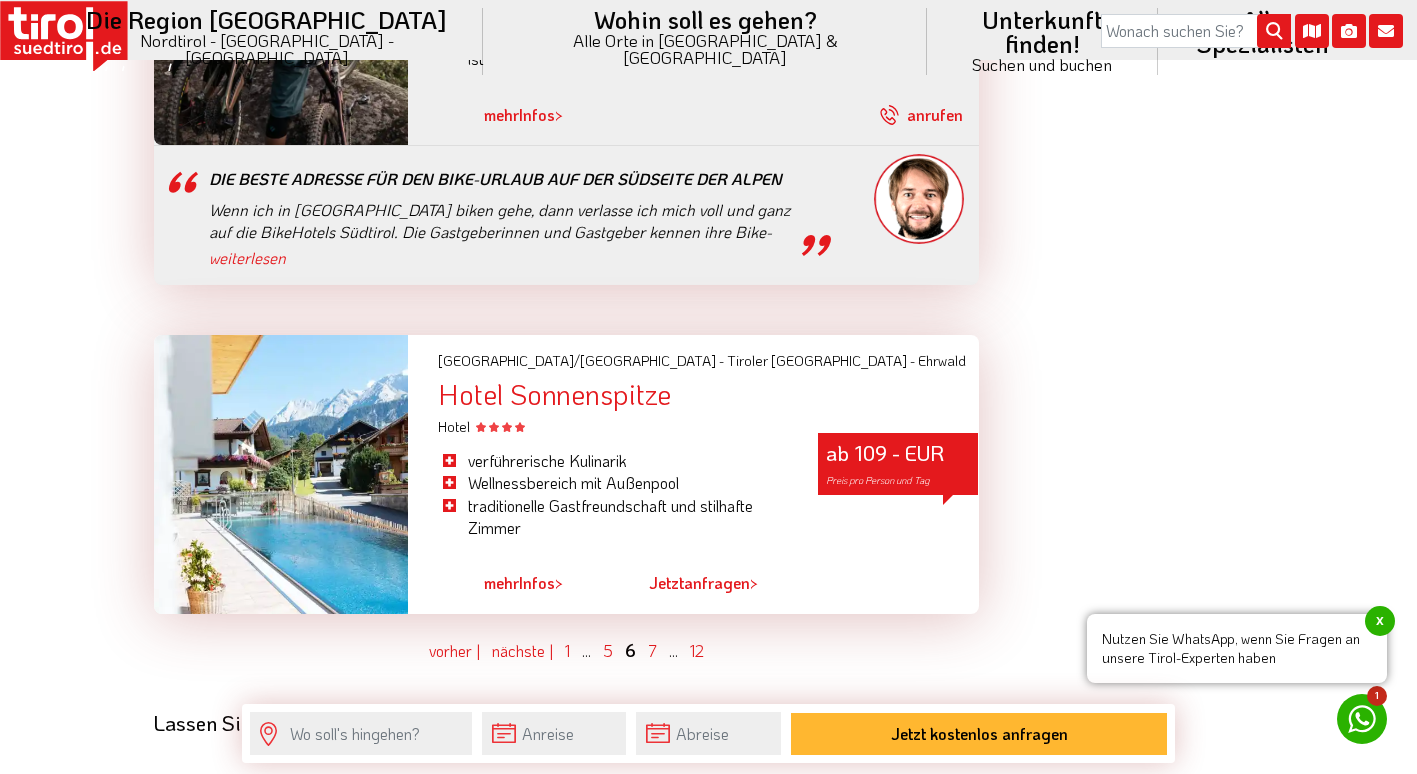 scroll, scrollTop: 5546, scrollLeft: 0, axis: vertical 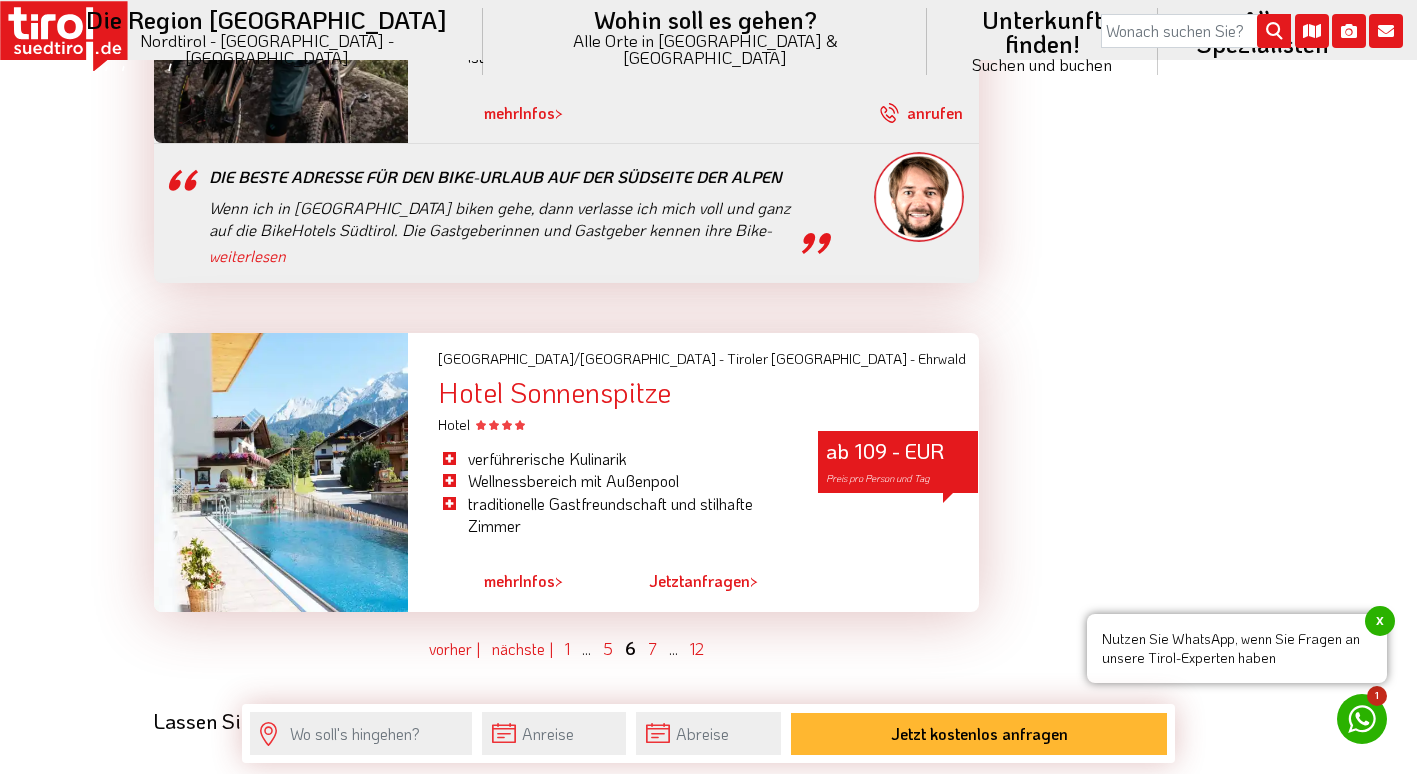 click on "Die Region Tirol  Nordtirol - Südtirol - Osttirol      Tirol/Nordtirol    Tirol/Nordtirol      Achensee      Alpbachtal & Tiroler Seenland      Arlberg      Ferienregion Imst      Ferienregion Reutte      Hall-Wattens      Innsbruck und seine Feriendörfer      Kaiserwinkl      Kitzbühel      Kitzbüheler Alpen      Kufsteinerland      Lechtal      Seefeld      Ötztal      Paznaun Ischgl      Pitztal      Serfaus Fiss Ladis      Silberregion Karwendel      Stubaital      Tannheimer Tal      Tirol West      Tiroler Oberland / Reschenpass      Tiroler Zugspitz Arena      Wilder Kaiser      Wildschönau      Wipptal      Zillertal      Osttirol    Osttirol      Defereggental      Hochpustertal      Lienzer Dolomiten      Nationalparkregion      Südtirol    Südtirol      Ahrntal      Alta Badia      Bozen und Umgebung      Dolomiten      Eisacktal      Gröden / Val Gardena" at bounding box center [708, -5159] 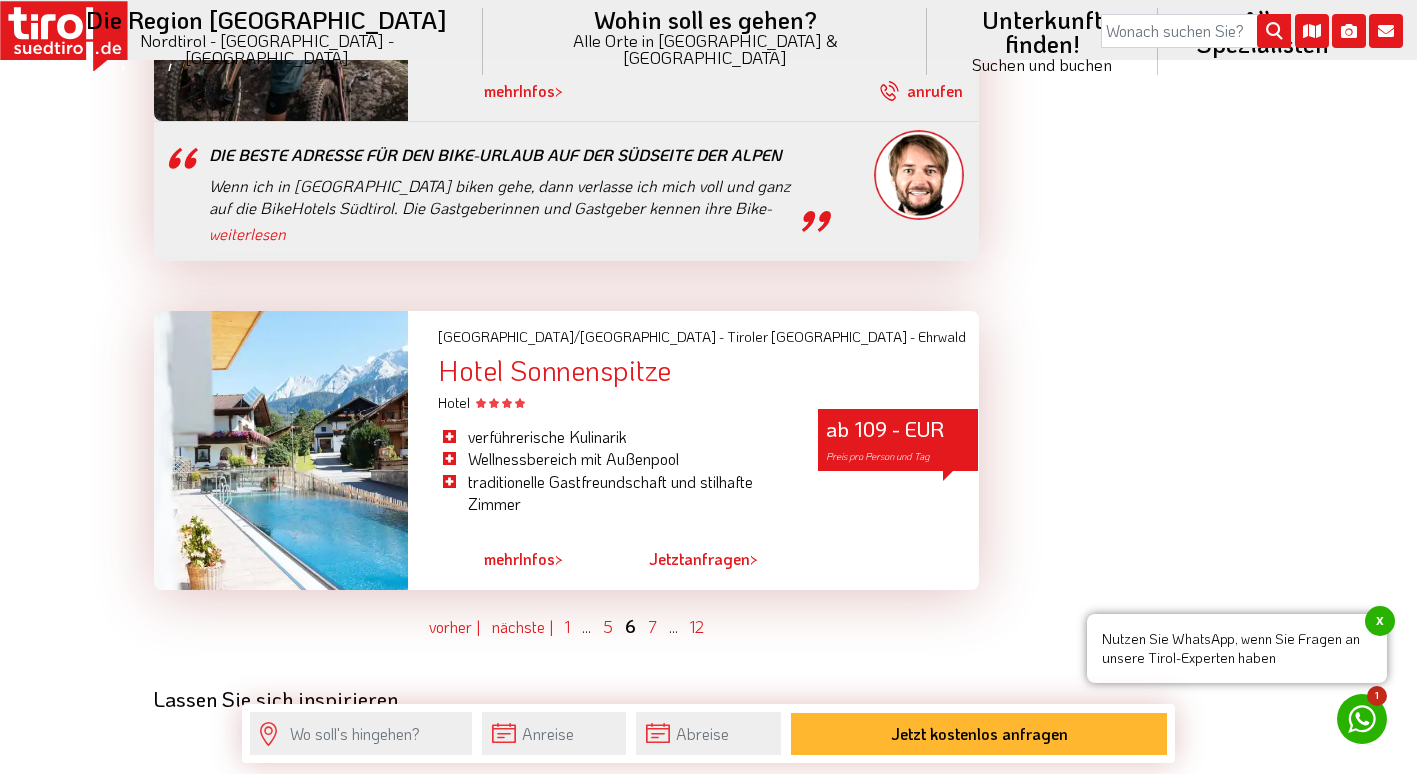 scroll, scrollTop: 5593, scrollLeft: 0, axis: vertical 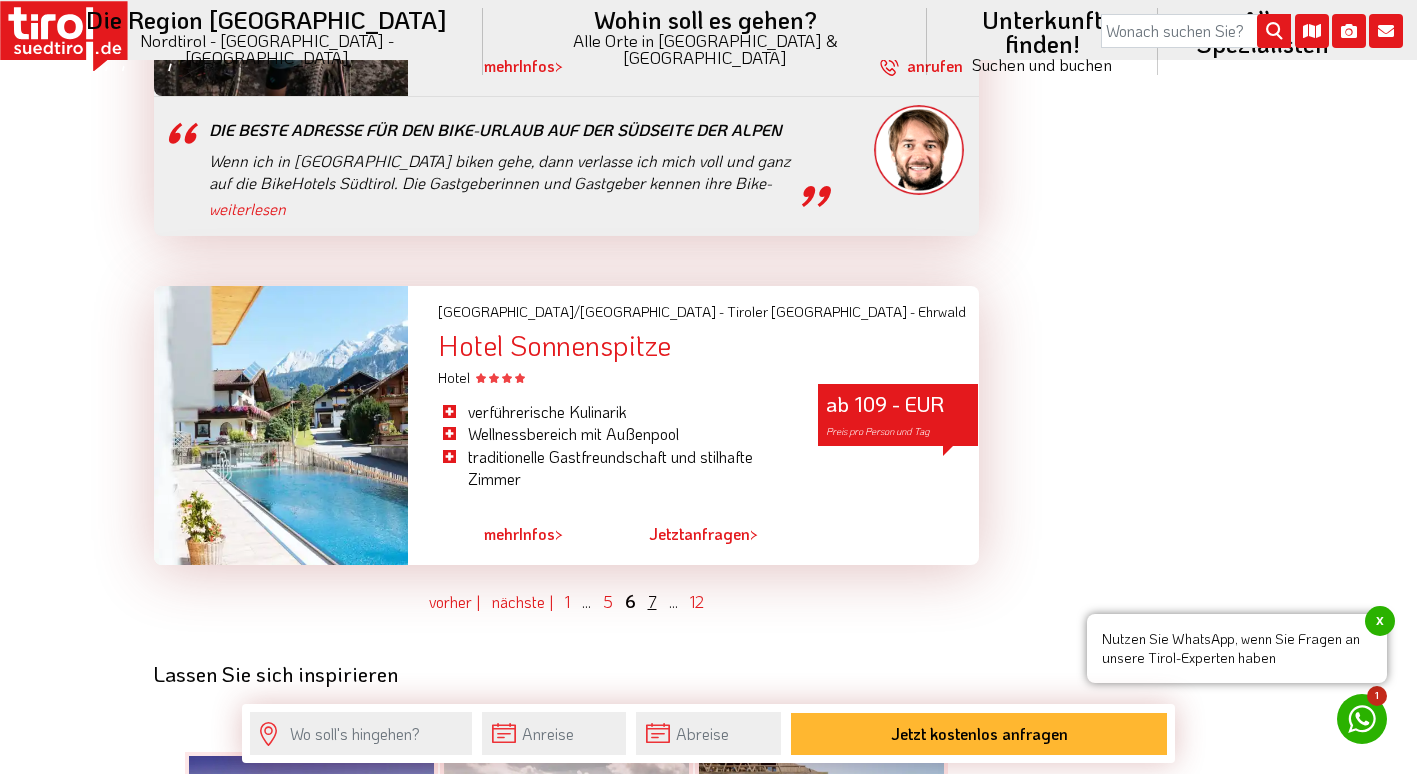 click on "7" at bounding box center (652, 601) 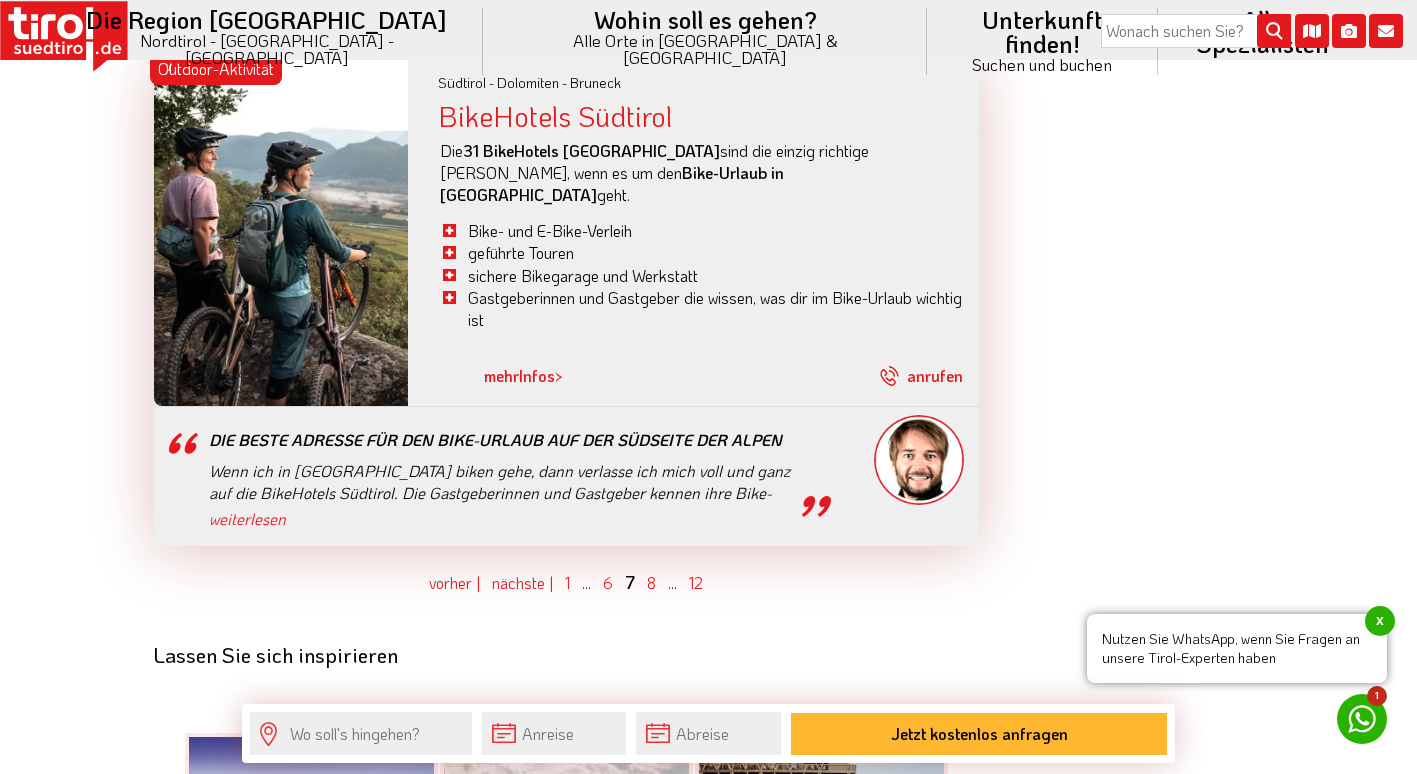 scroll, scrollTop: 5547, scrollLeft: 0, axis: vertical 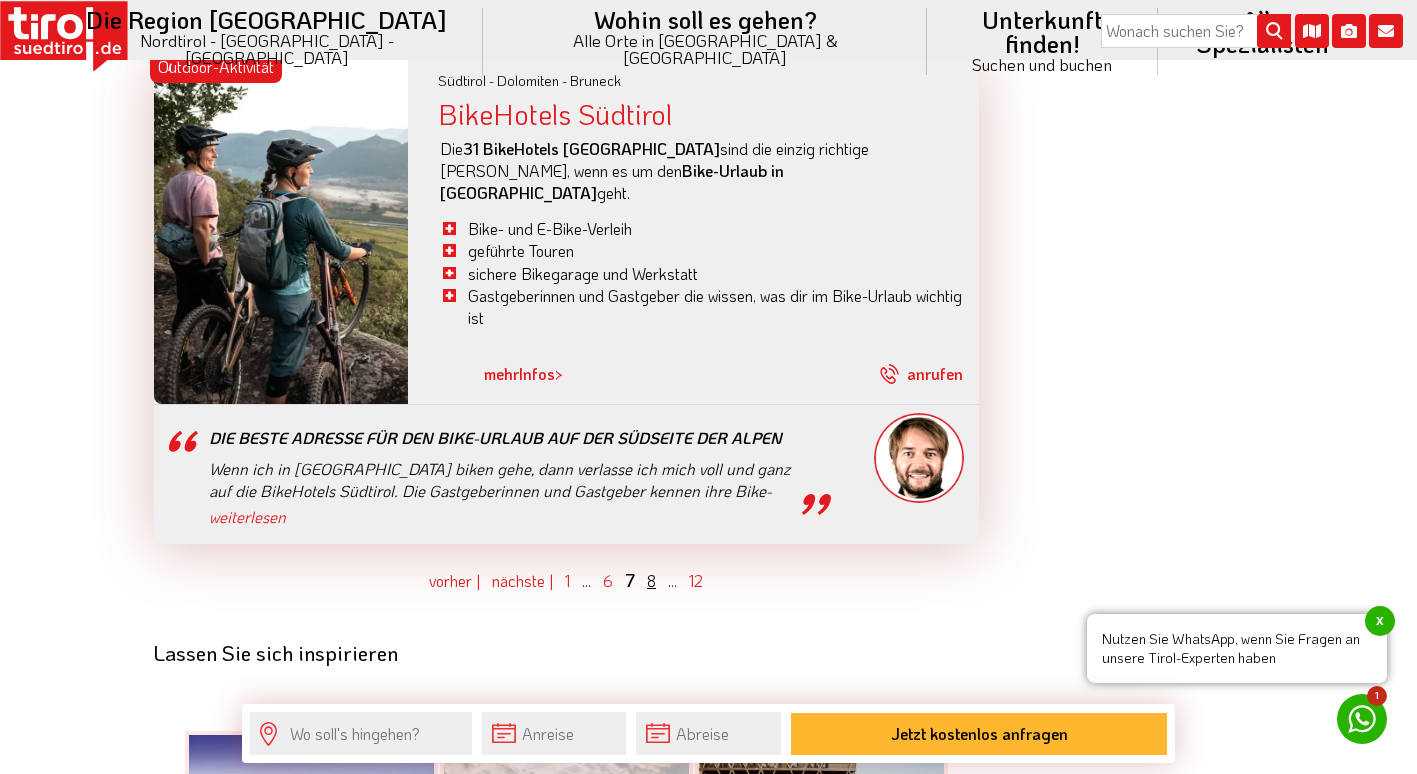 click on "8" at bounding box center (651, 580) 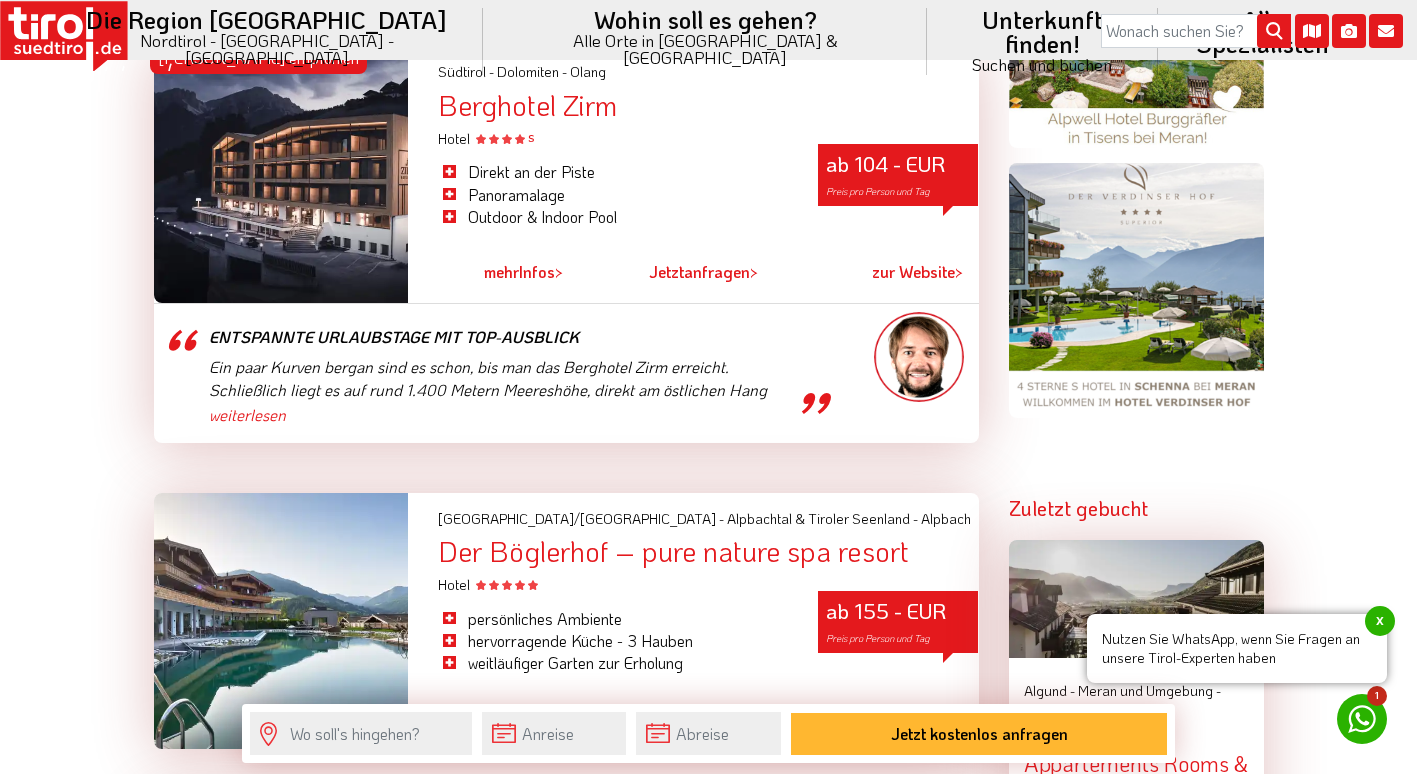 scroll, scrollTop: 1751, scrollLeft: 0, axis: vertical 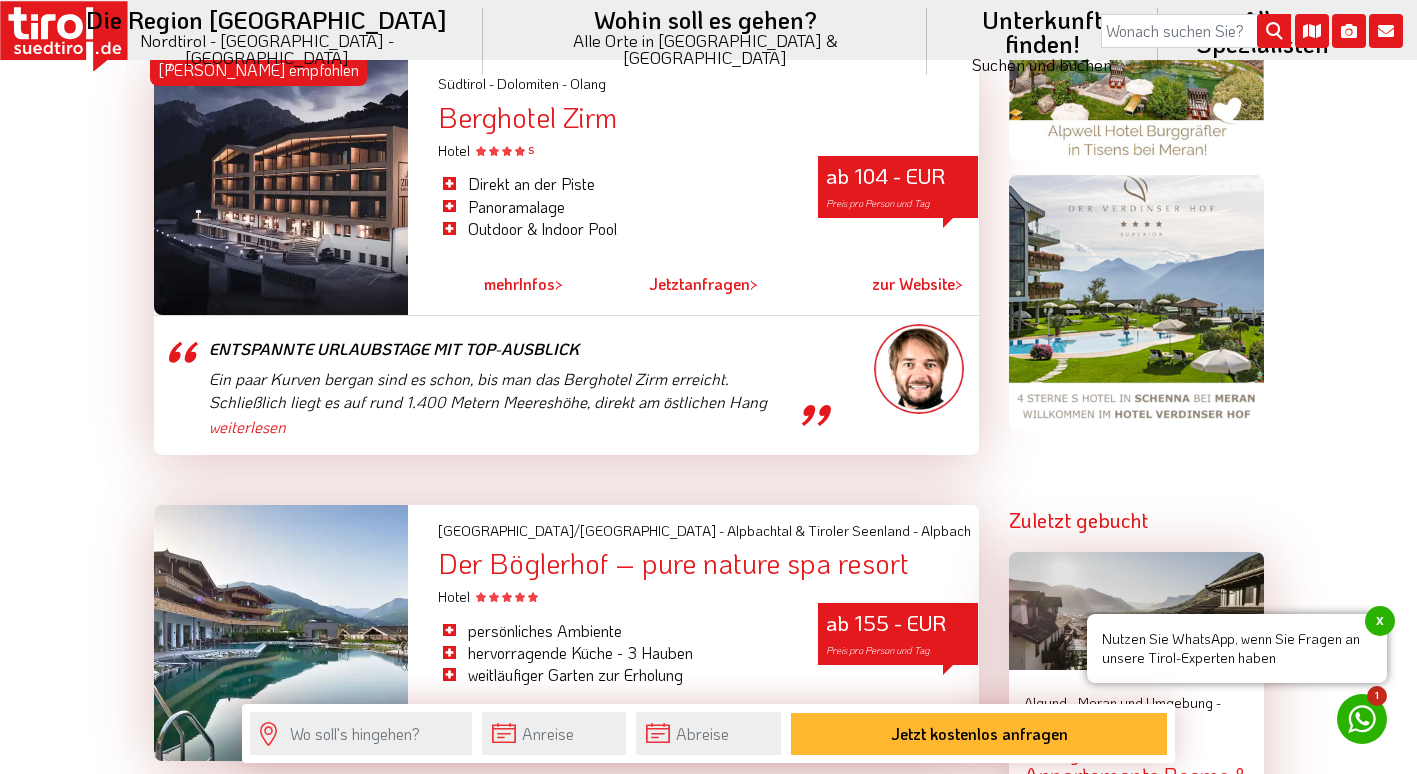 click at bounding box center [281, 186] 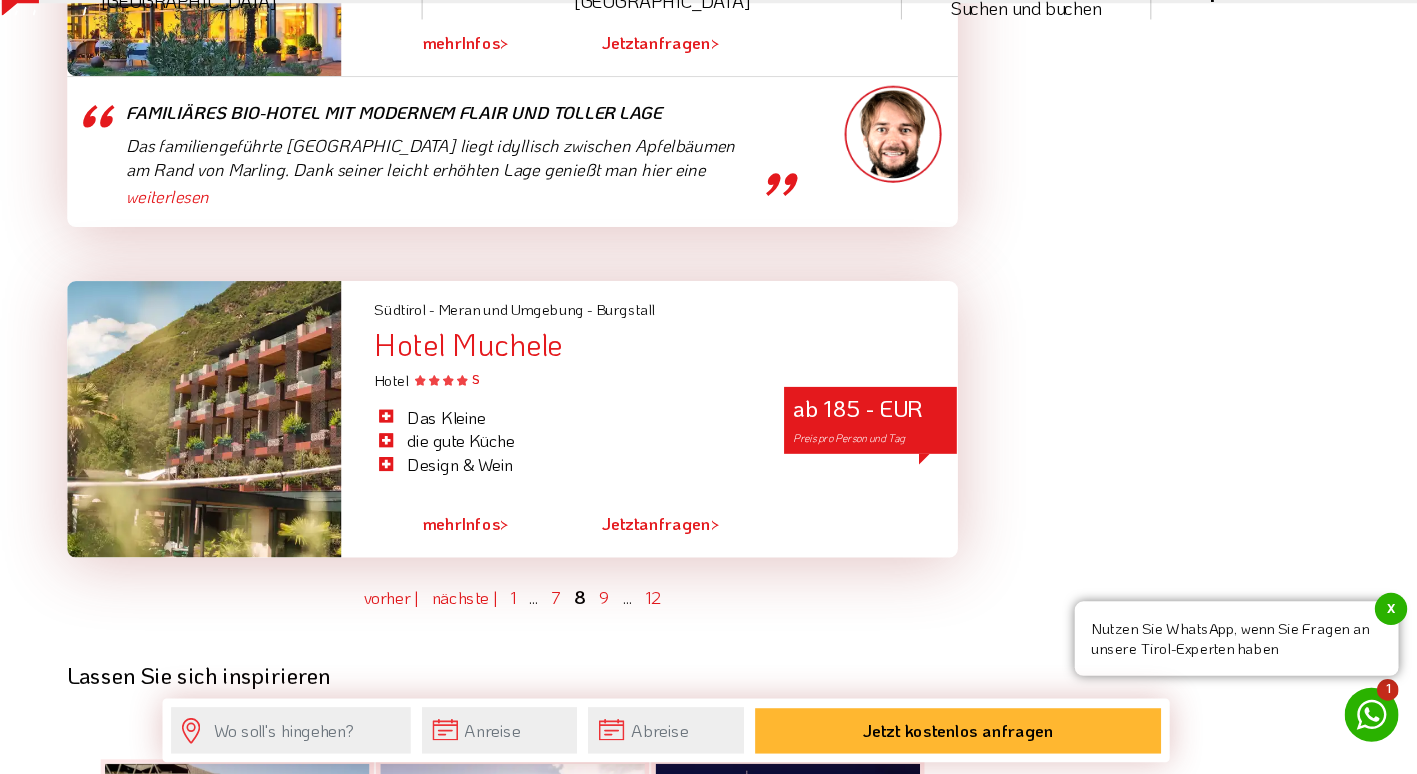 scroll, scrollTop: 5957, scrollLeft: 0, axis: vertical 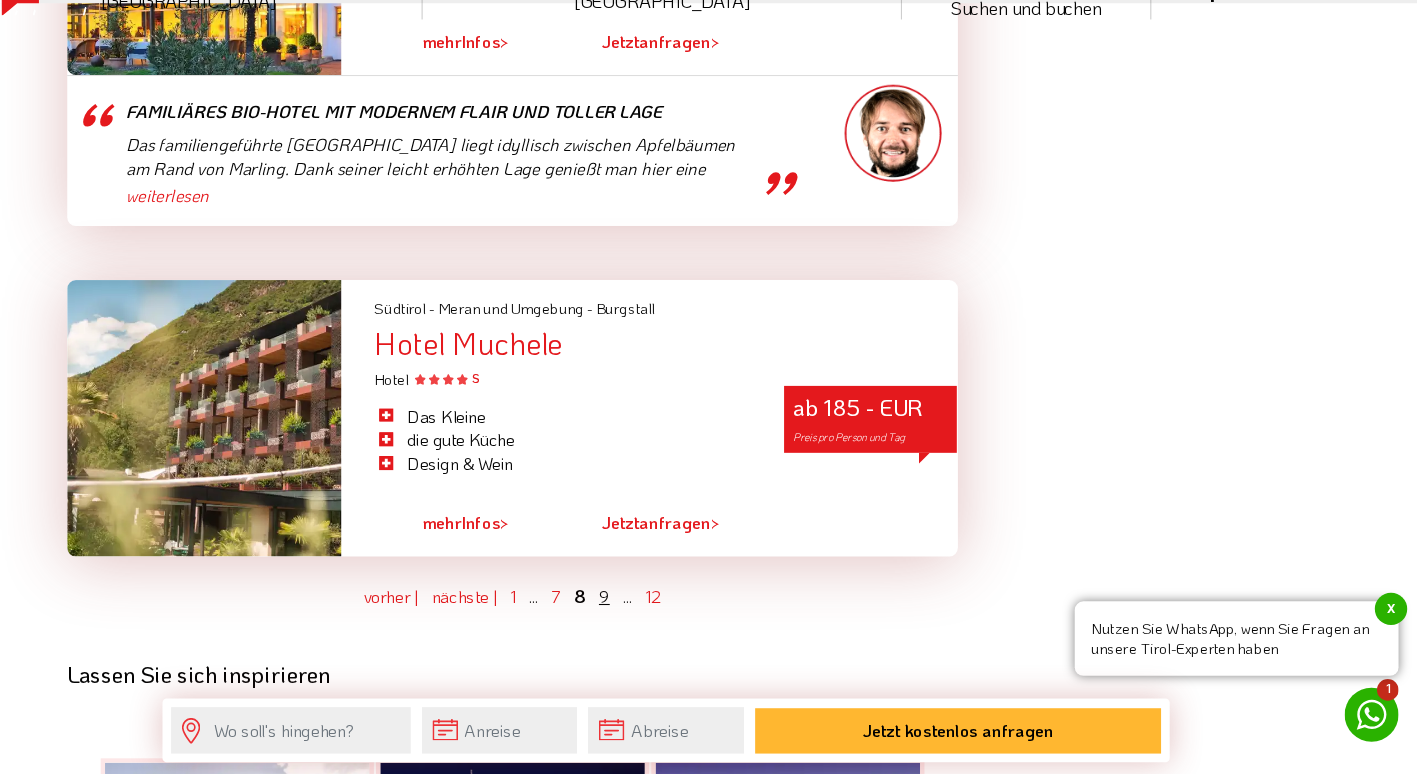 click on "9" at bounding box center [652, 608] 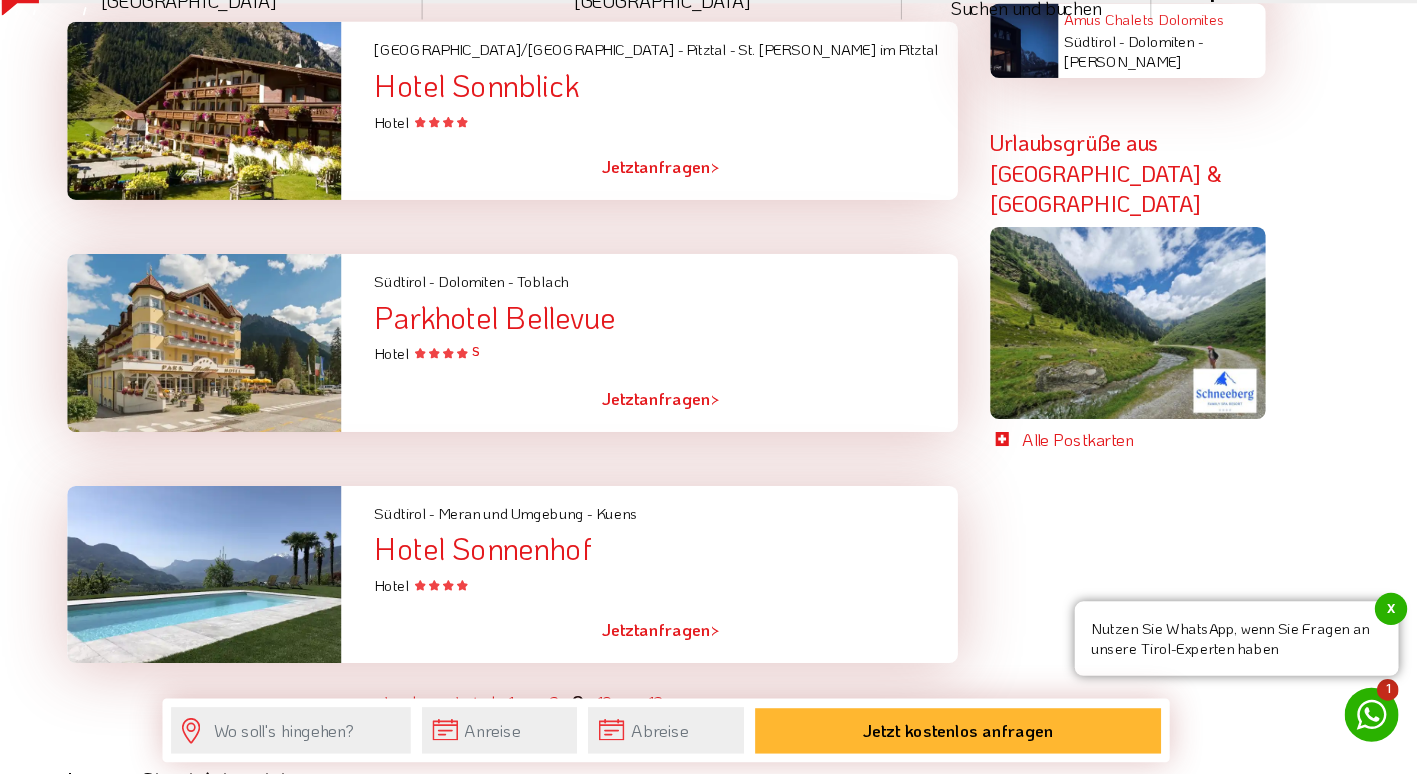 scroll, scrollTop: 4652, scrollLeft: 0, axis: vertical 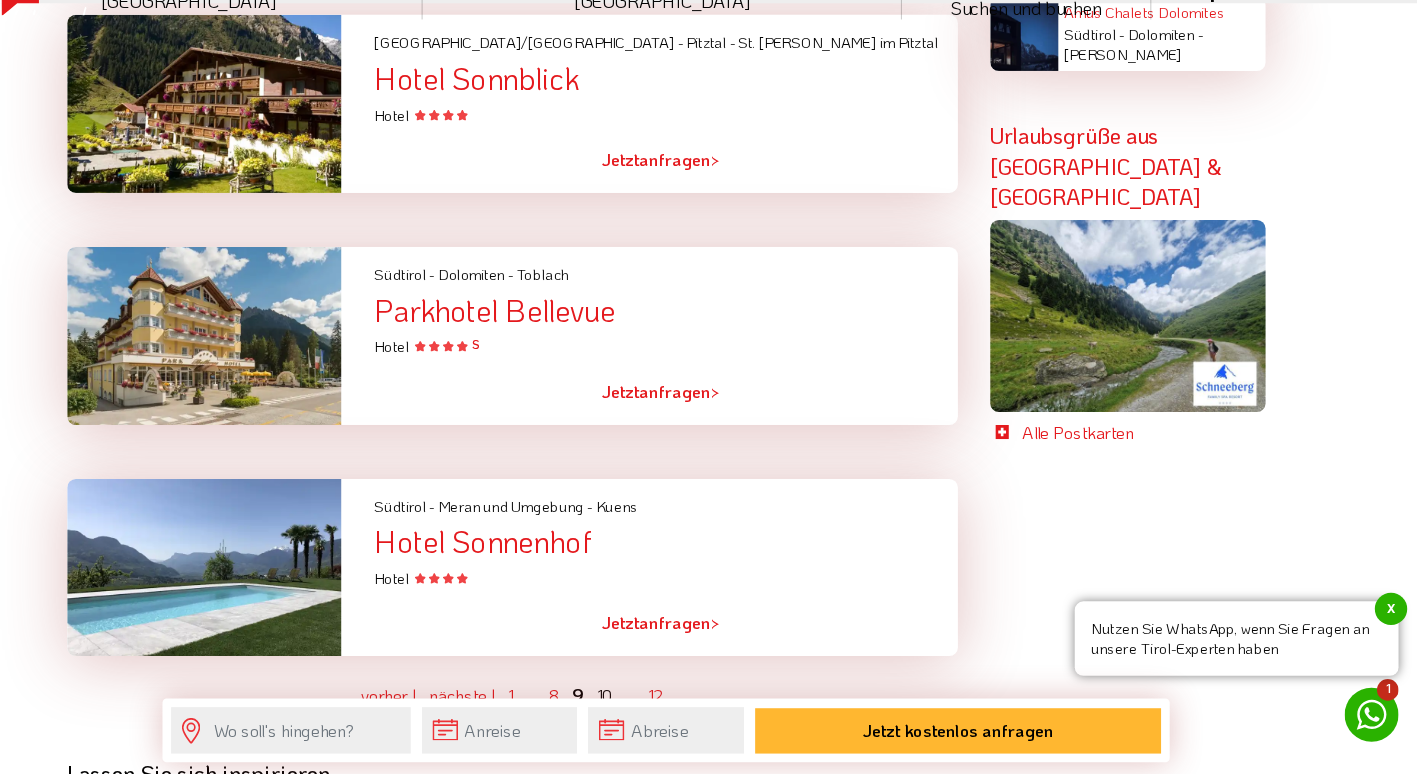 click on "10" at bounding box center [652, 701] 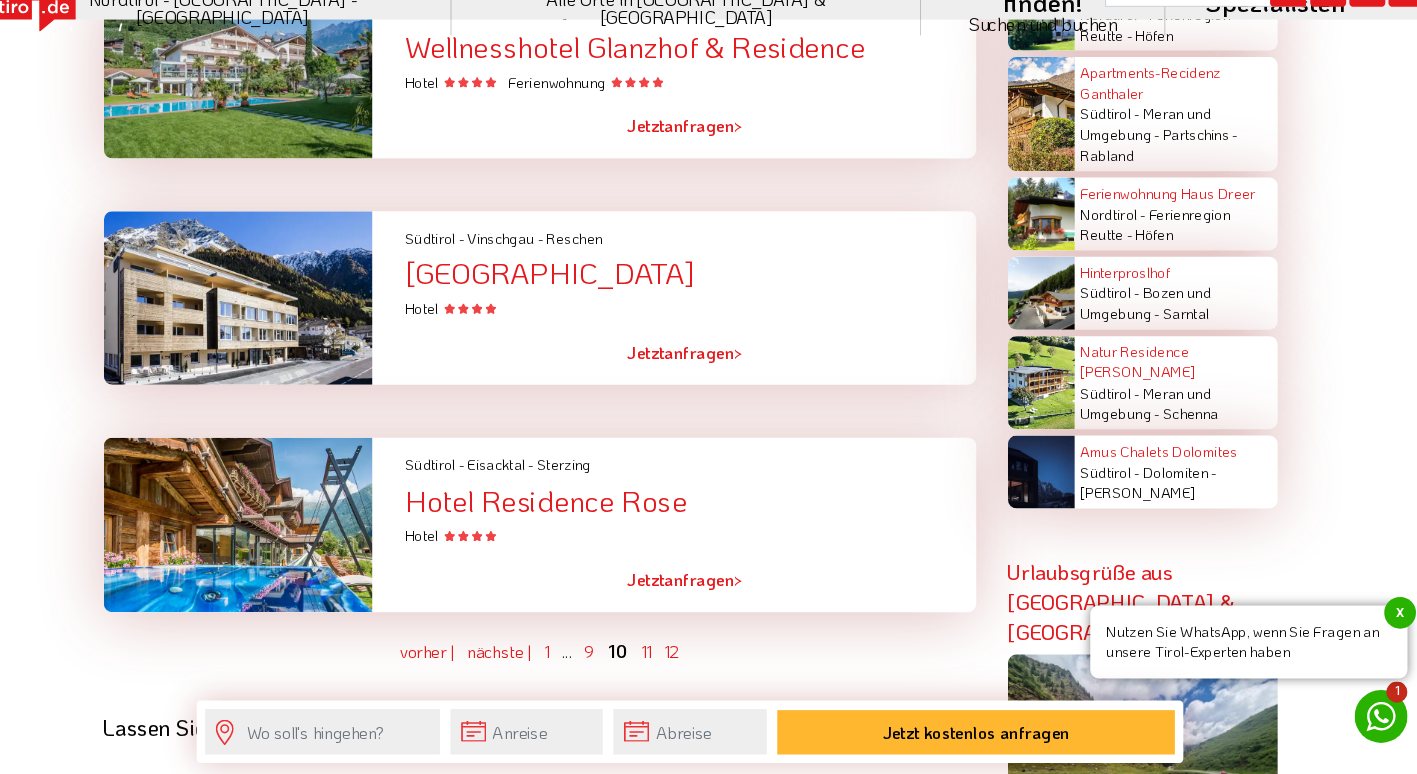 scroll, scrollTop: 4266, scrollLeft: 0, axis: vertical 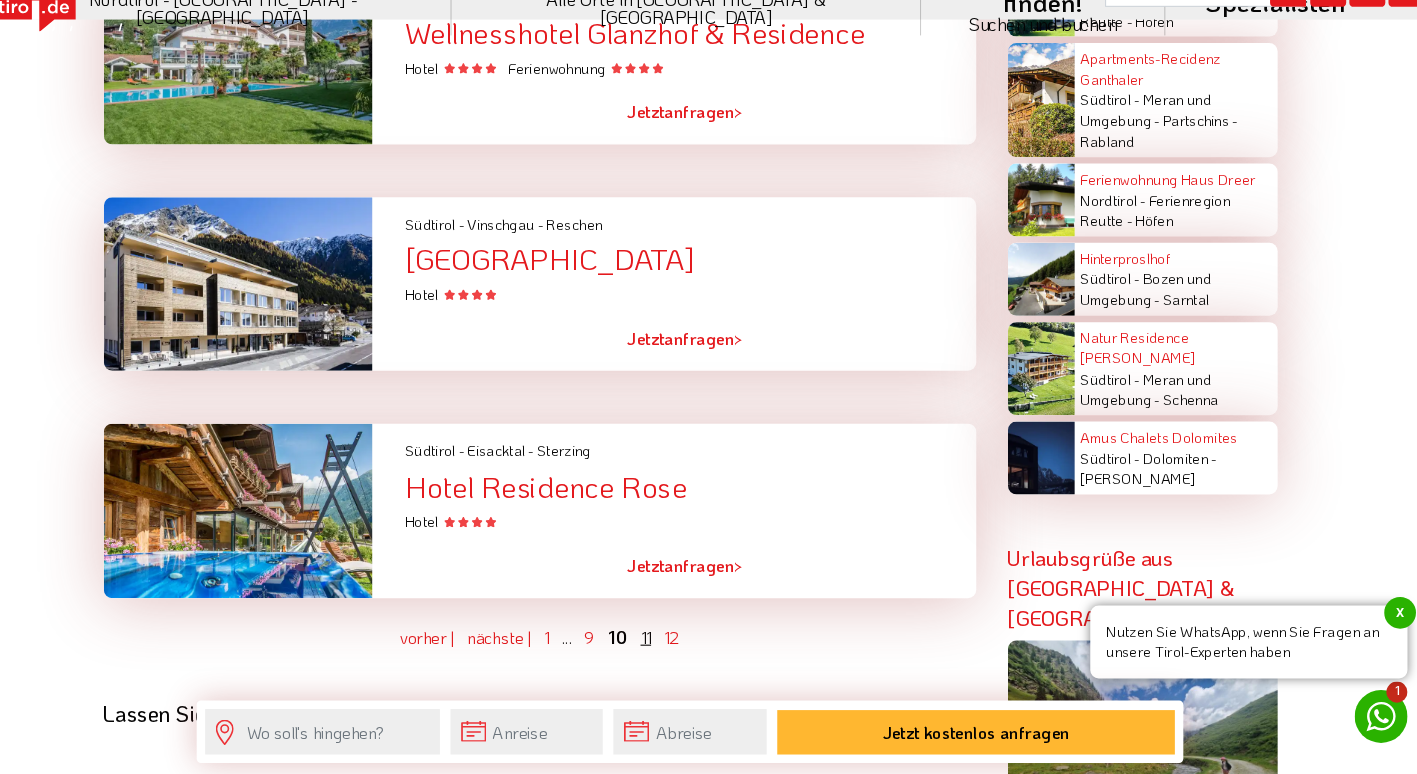 click on "11" at bounding box center [667, 643] 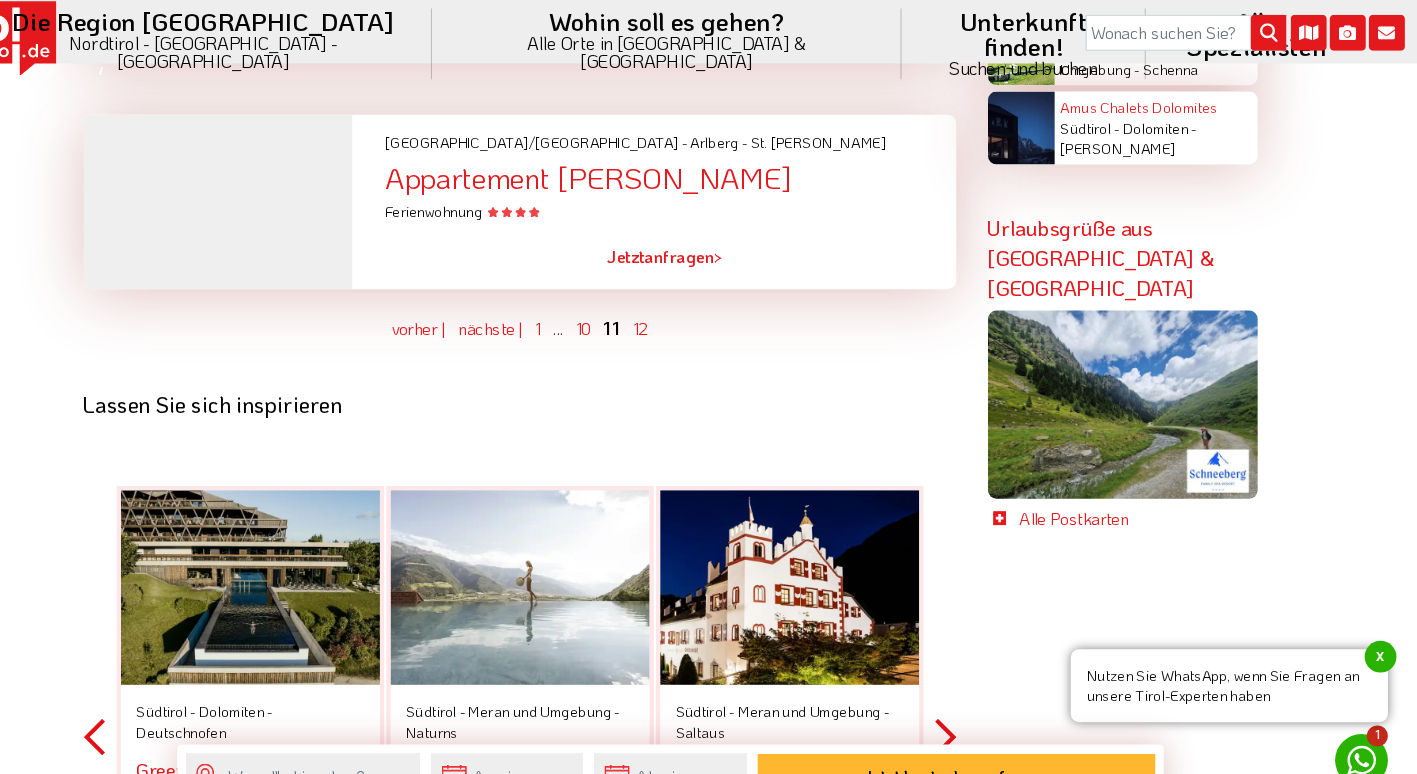 scroll, scrollTop: 4555, scrollLeft: 0, axis: vertical 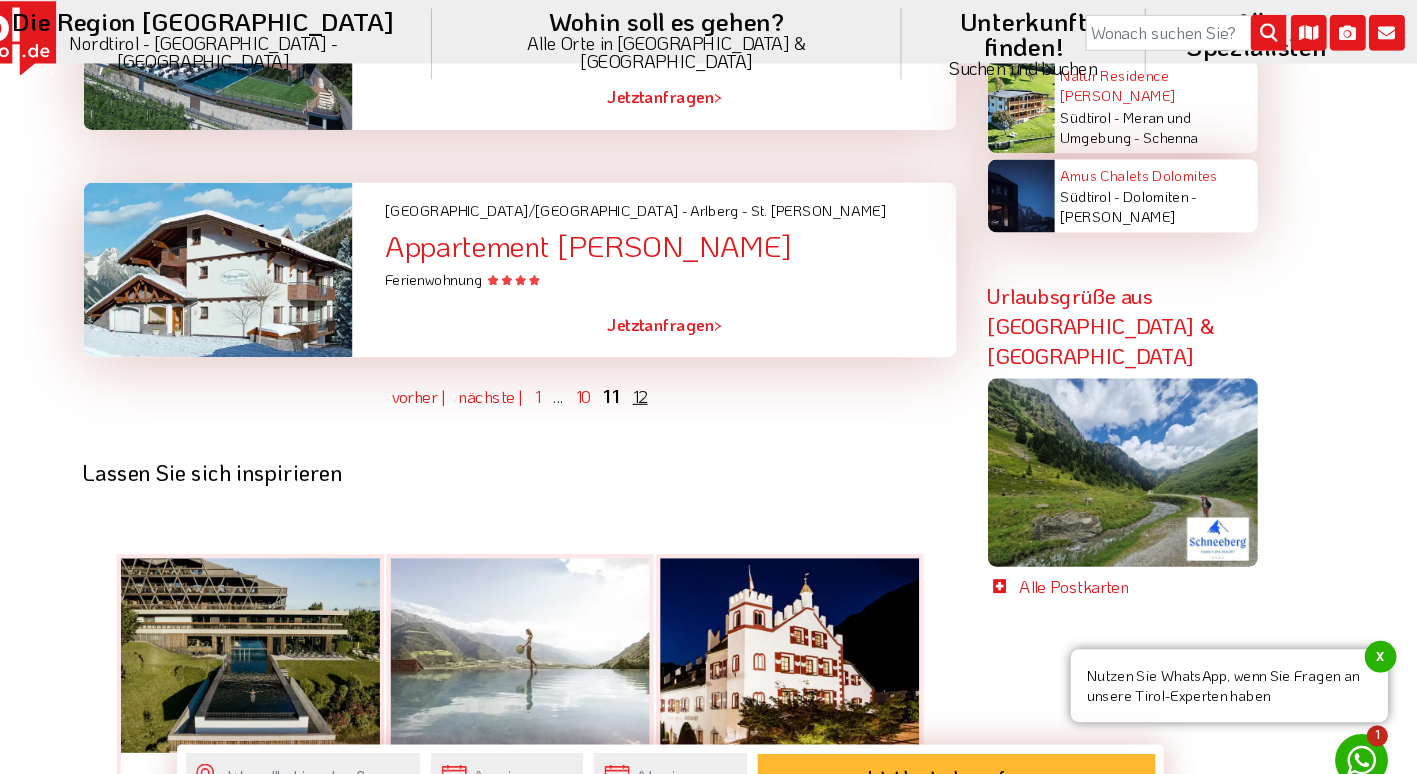click on "12" at bounding box center (680, 374) 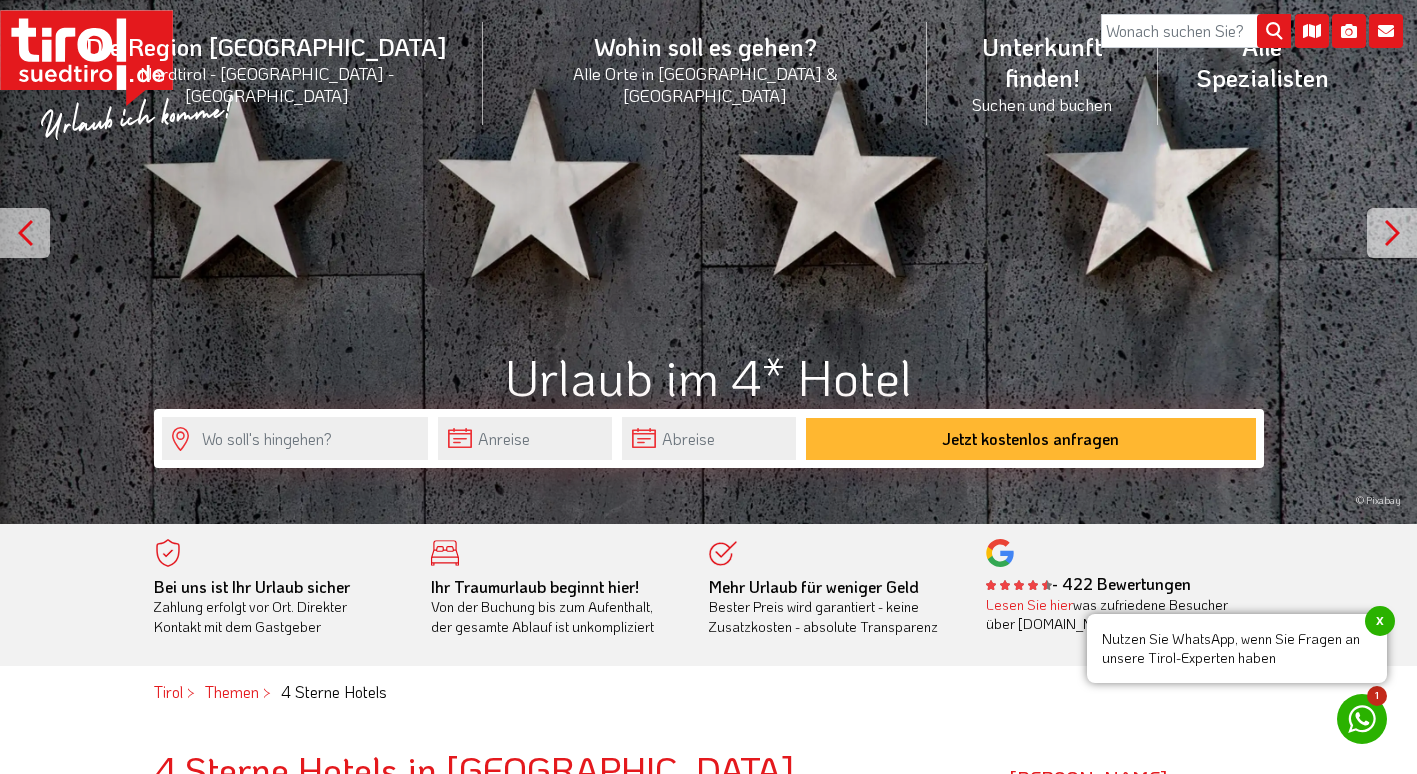 scroll, scrollTop: 0, scrollLeft: 0, axis: both 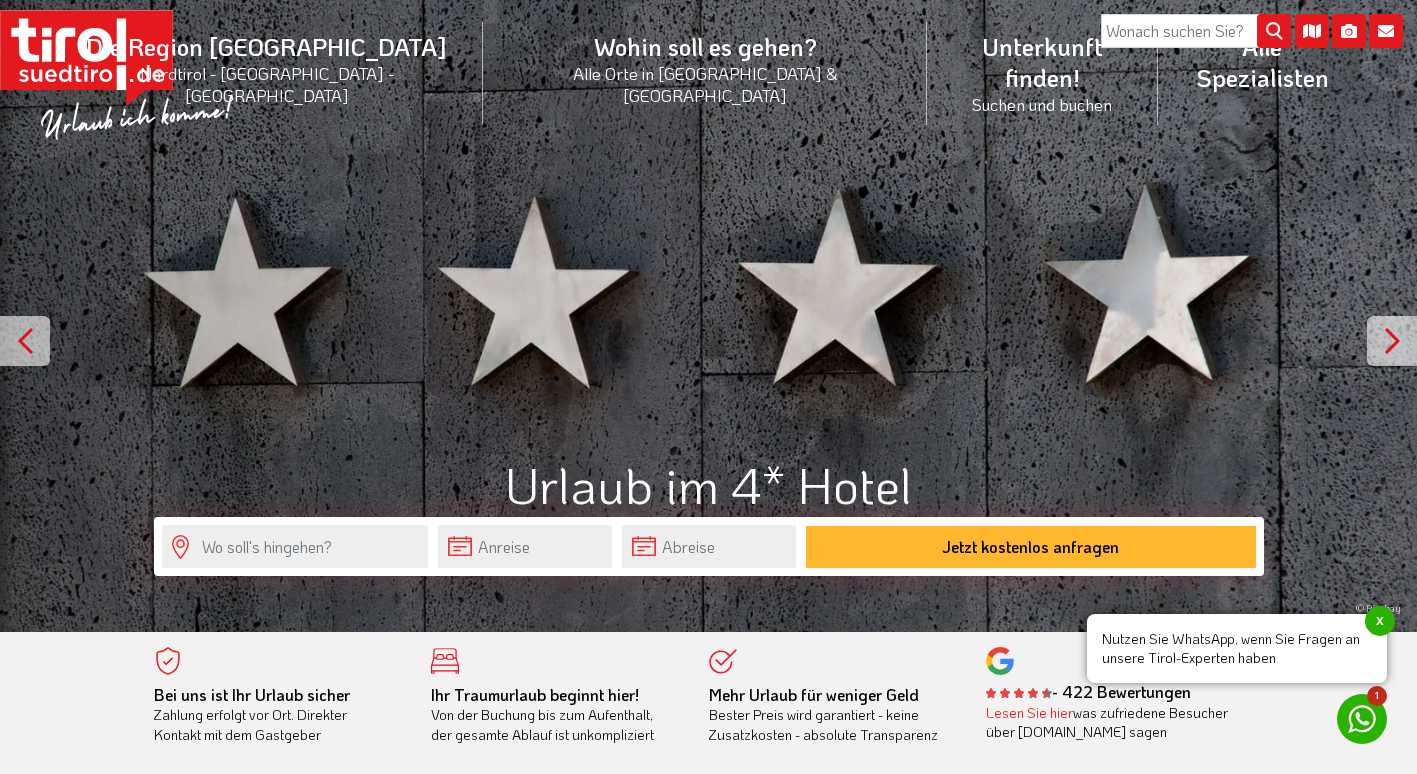 click on "© Pixabay" at bounding box center [708, 316] 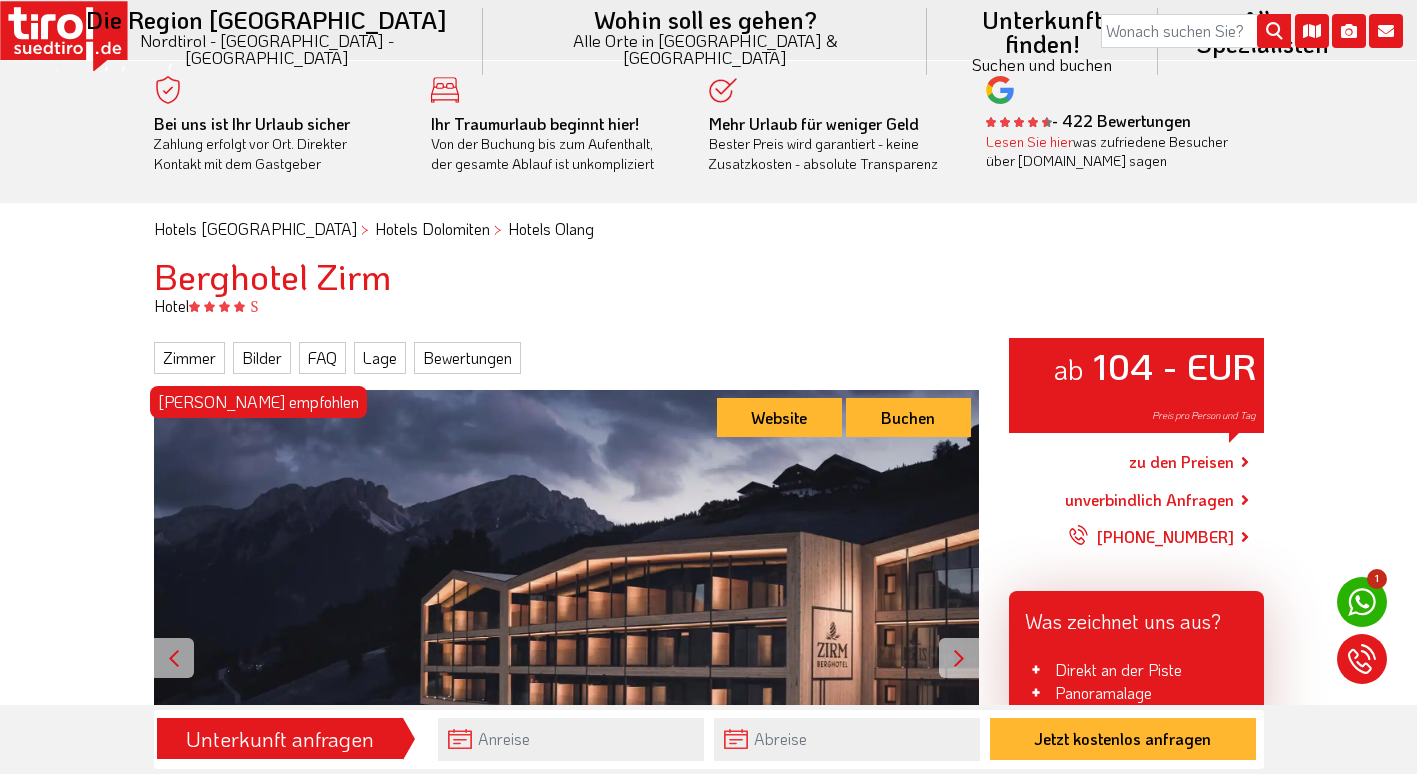 scroll, scrollTop: 0, scrollLeft: 0, axis: both 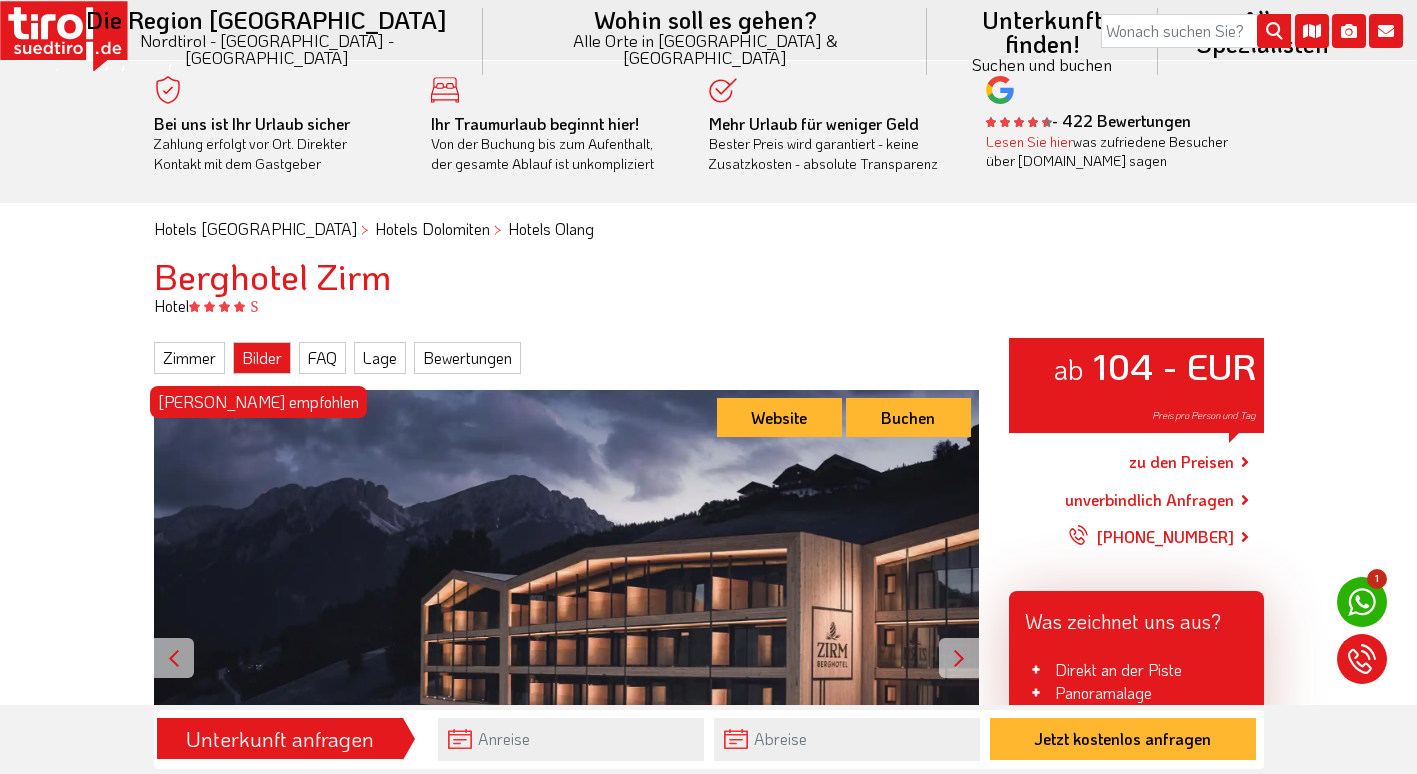 click on "Bilder" at bounding box center [262, 358] 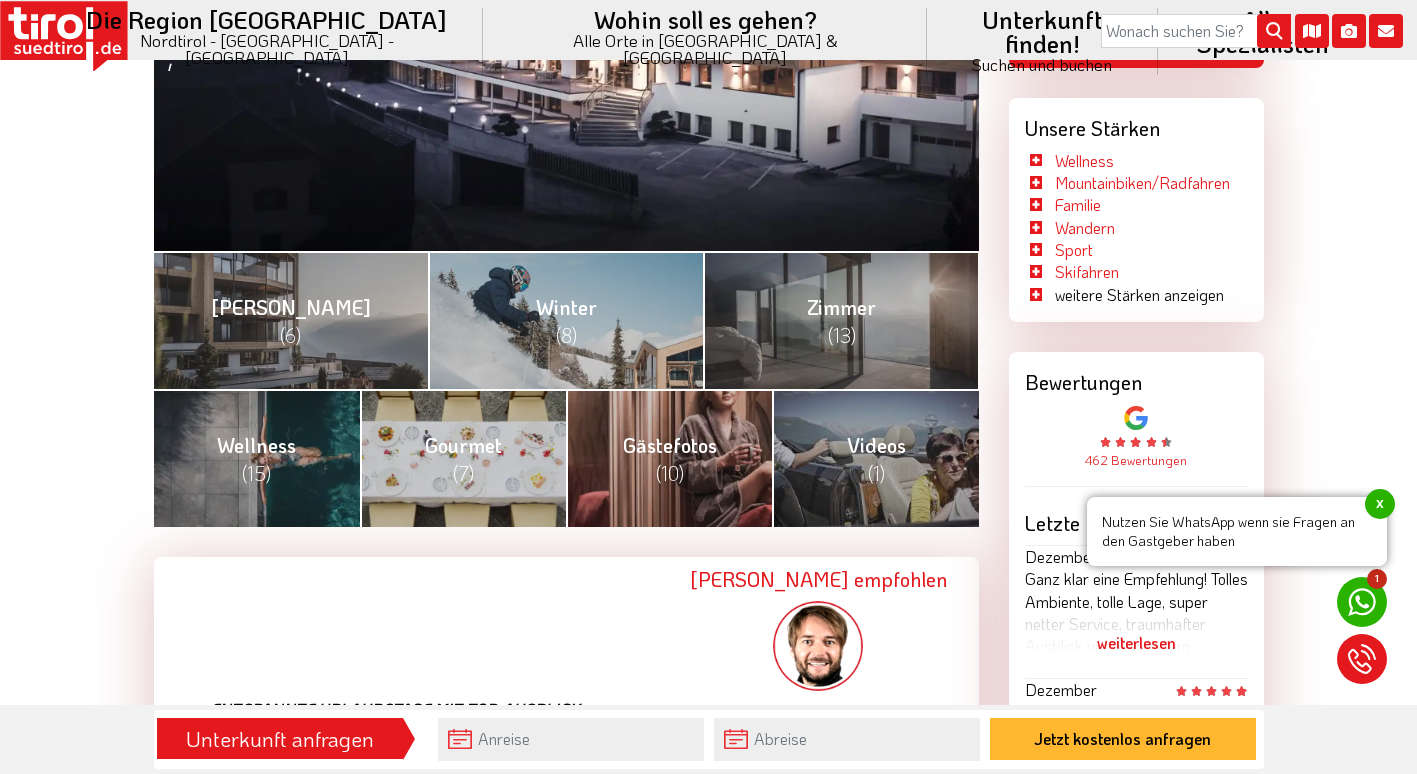 scroll, scrollTop: 676, scrollLeft: 0, axis: vertical 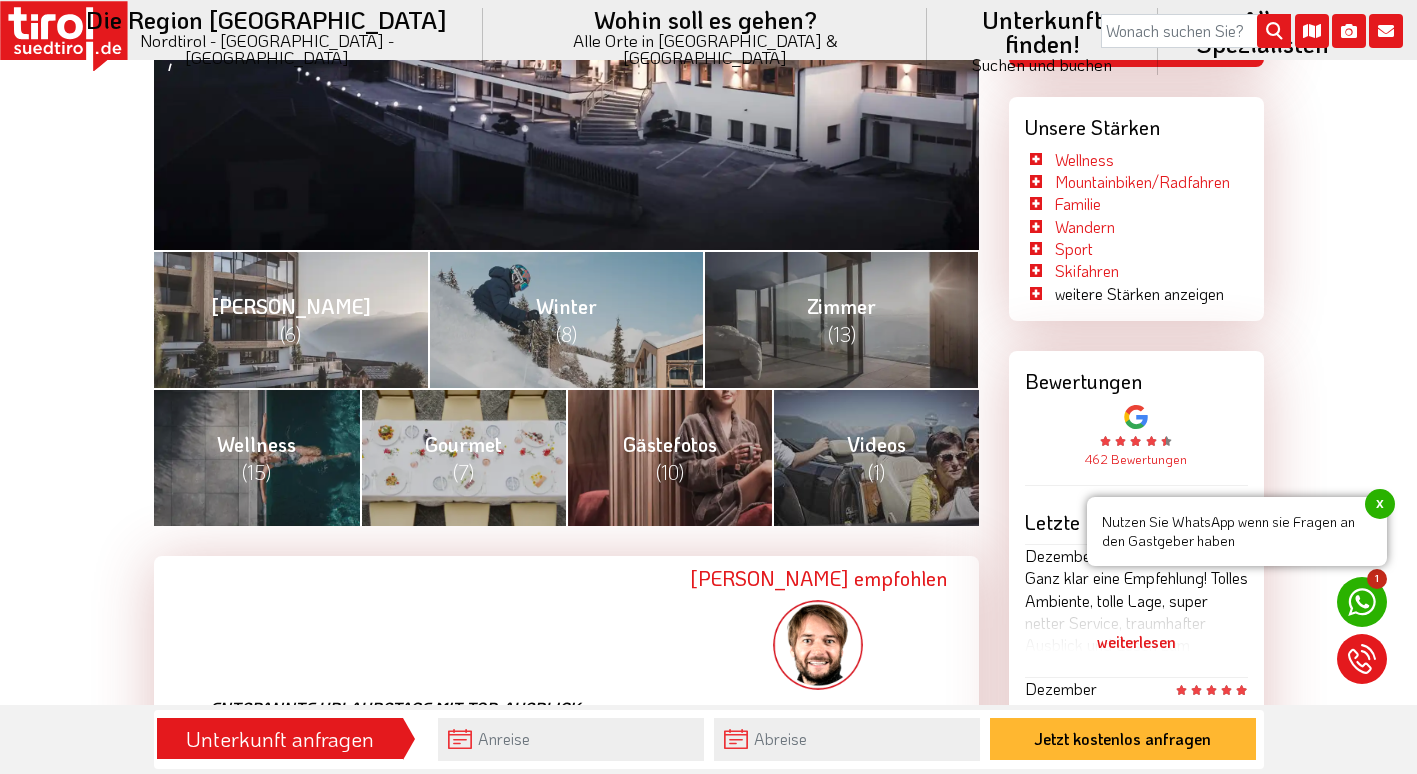 click on "[PERSON_NAME]   (6)" at bounding box center [291, 319] 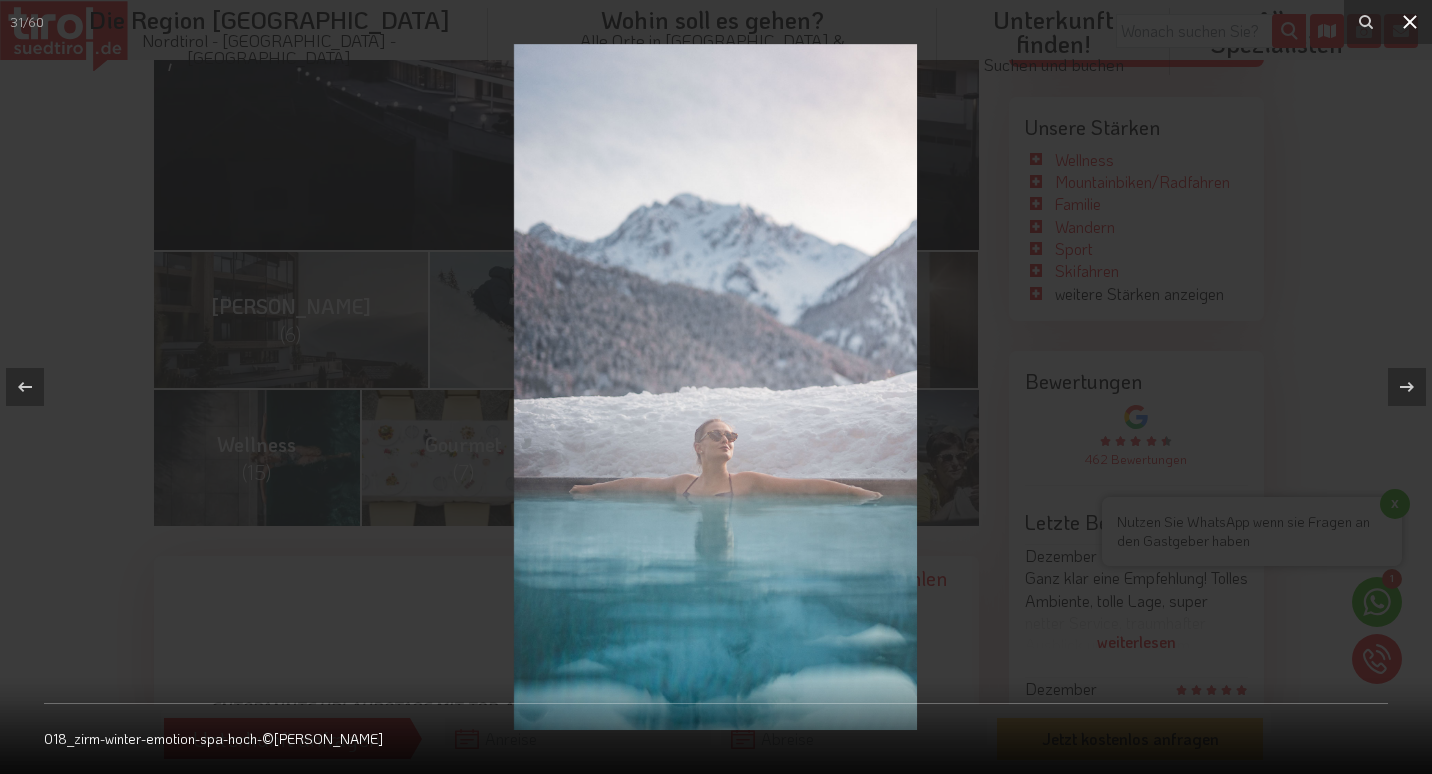 click 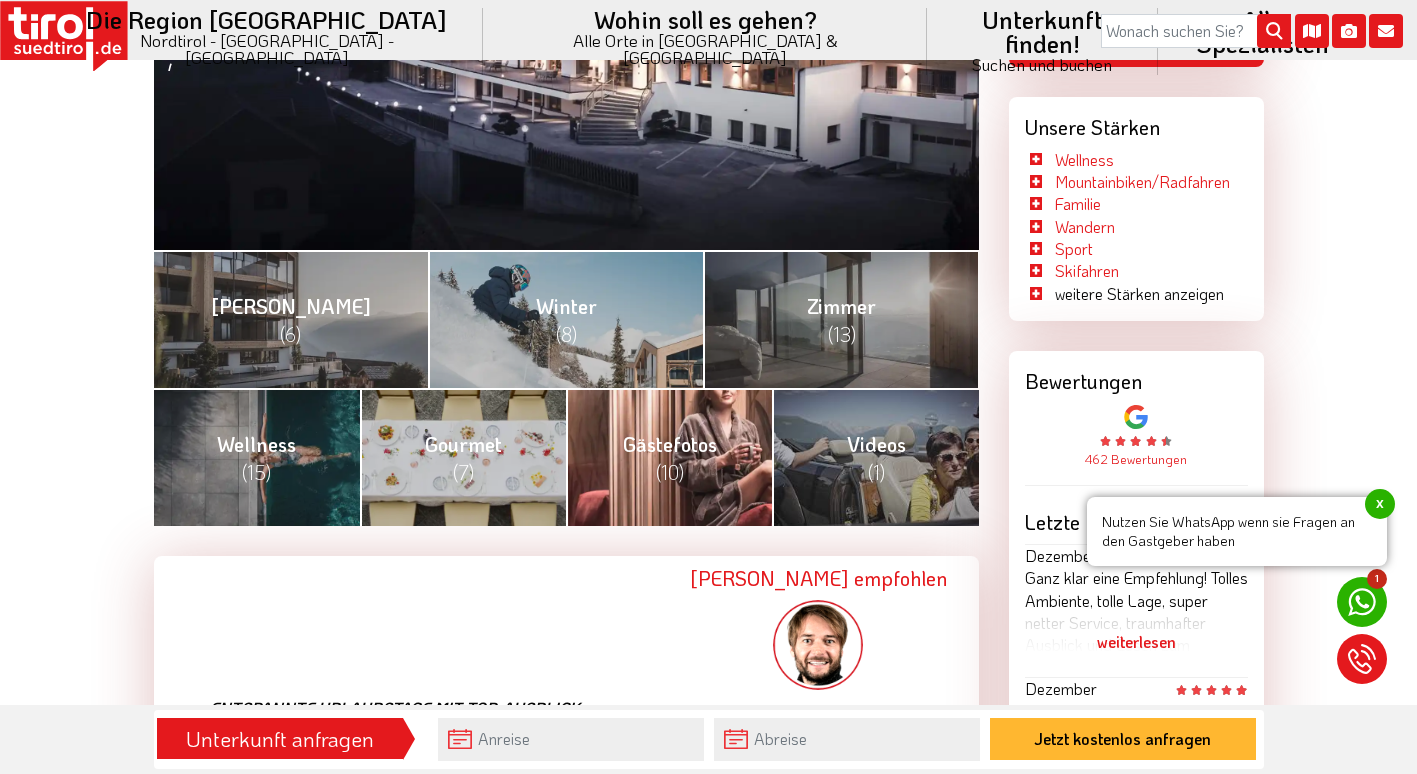 click on "Gästefotos   (10)" at bounding box center (670, 458) 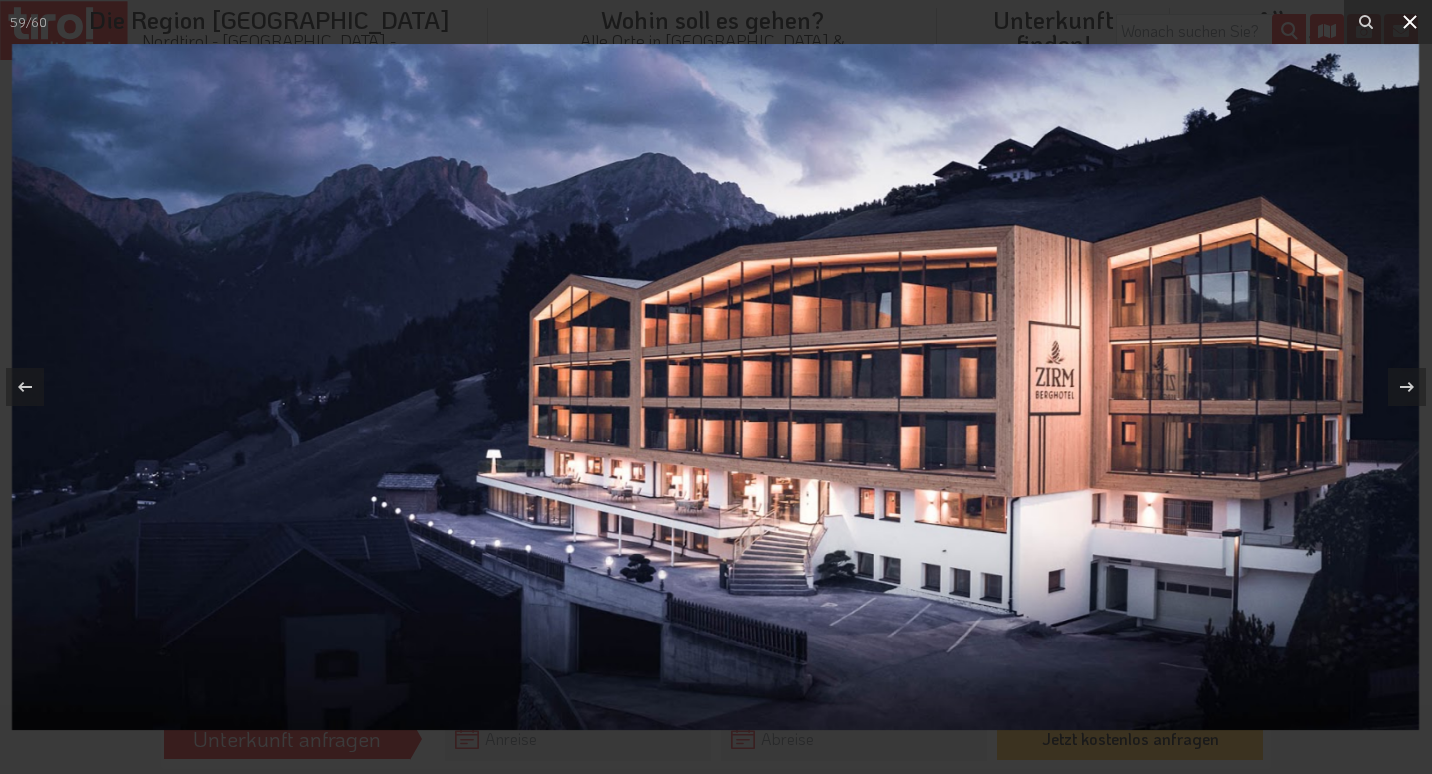 click 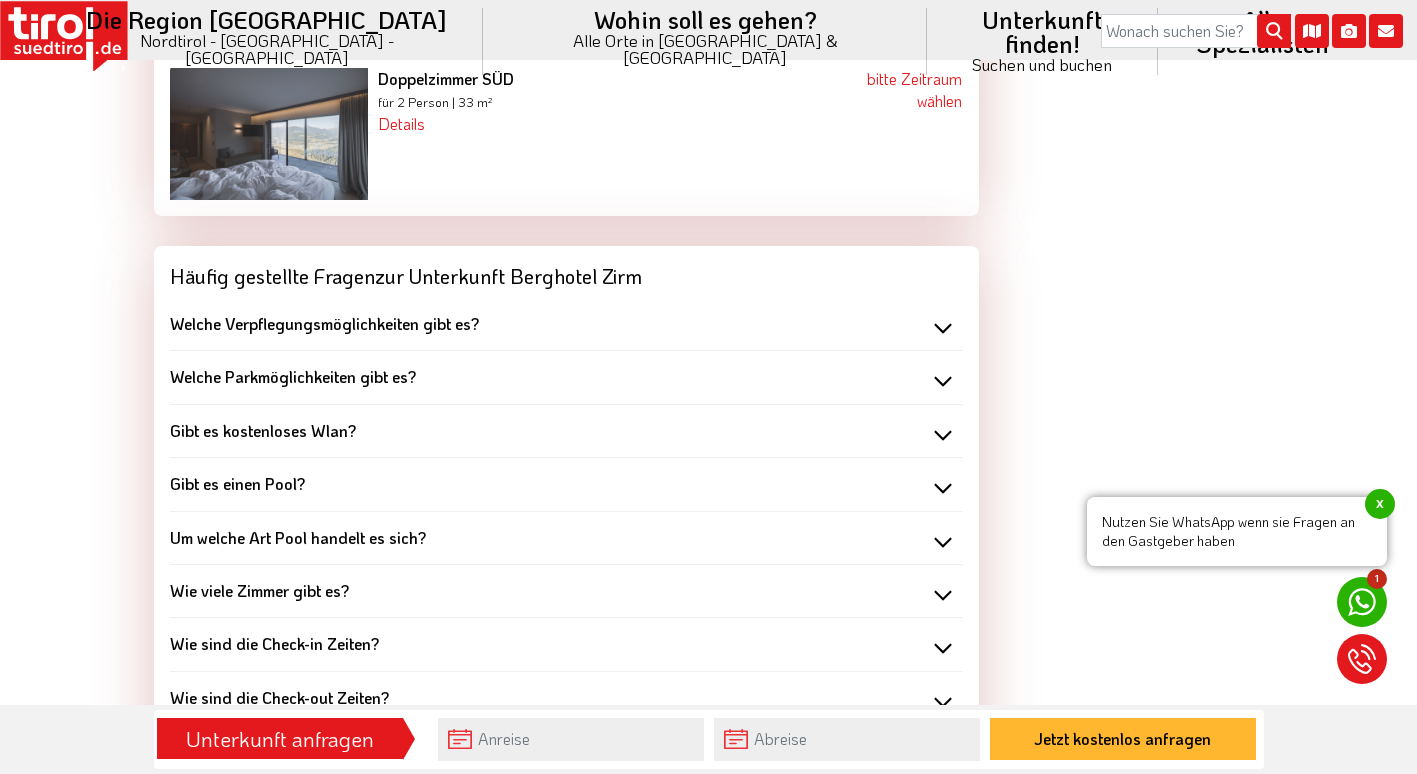 scroll, scrollTop: 3468, scrollLeft: 0, axis: vertical 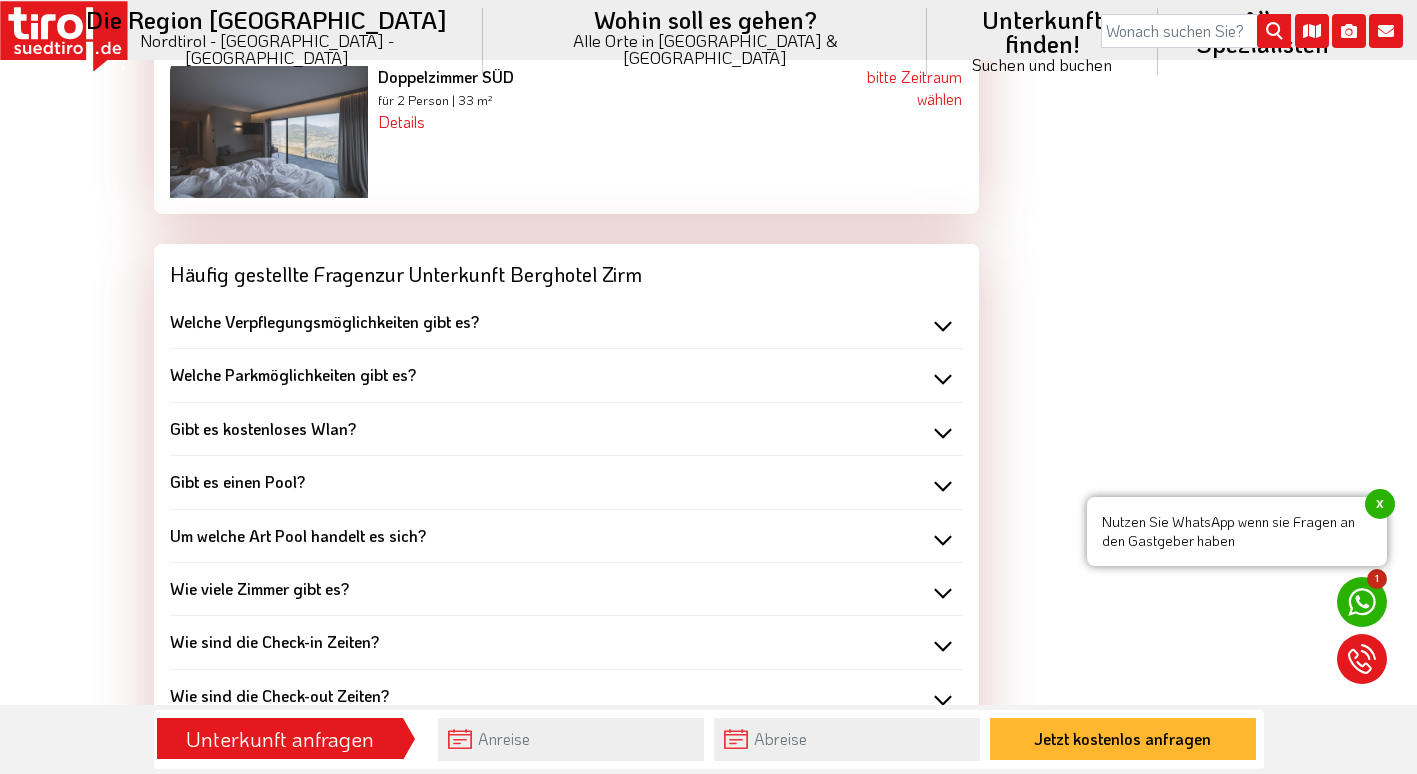 click on "Welche Verpflegungsmöglichkeiten gibt es?" at bounding box center (566, 322) 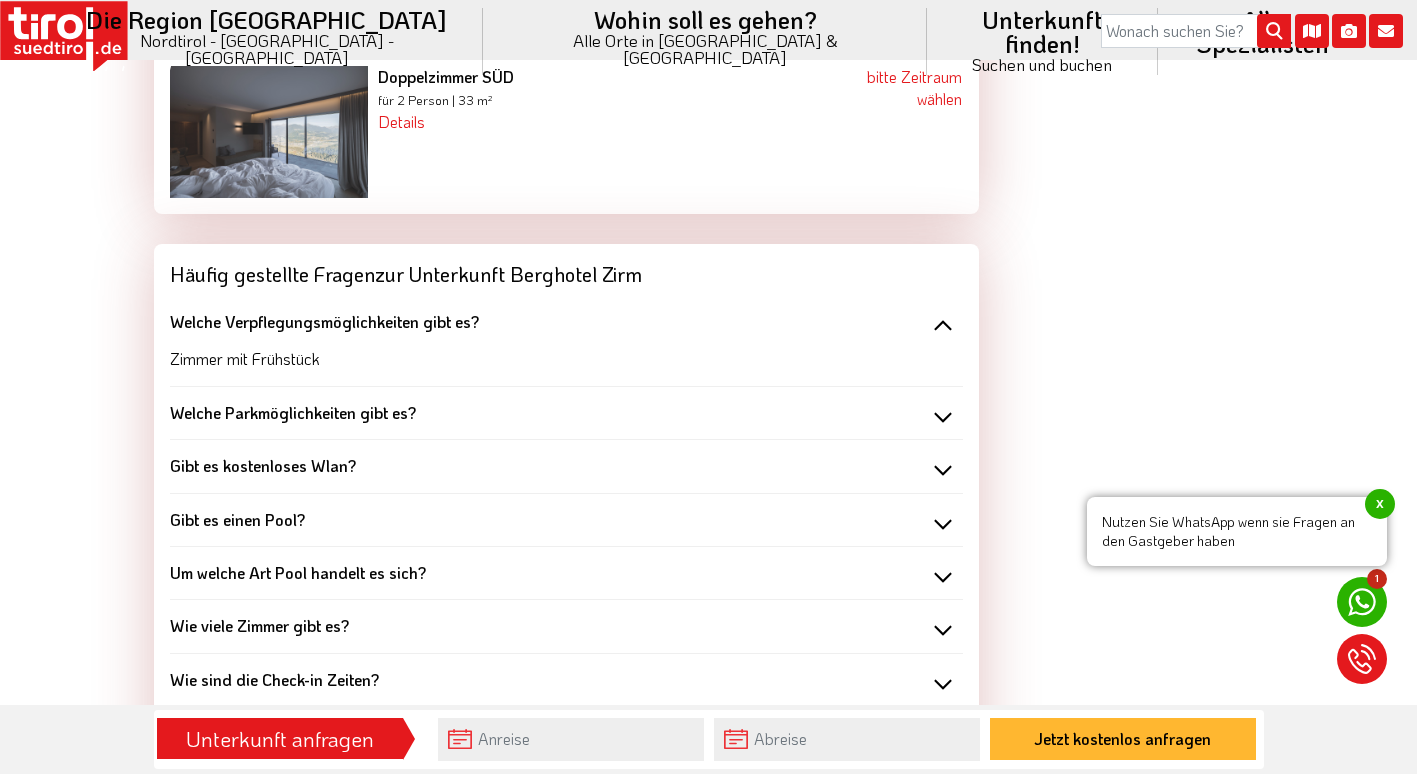 click on "Welche Verpflegungsmöglichkeiten gibt es?" at bounding box center [566, 322] 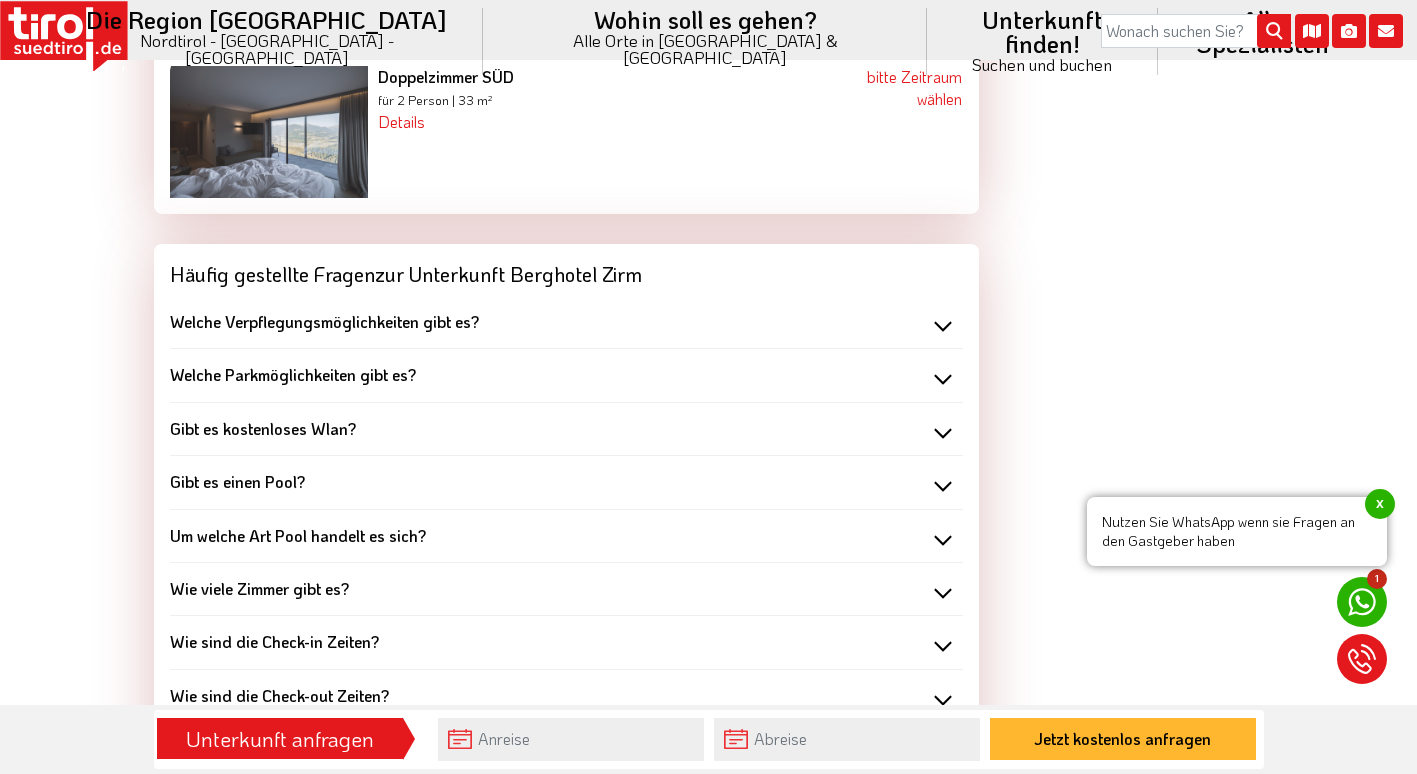 click on "Welche Parkmöglichkeiten gibt es?" at bounding box center (566, 375) 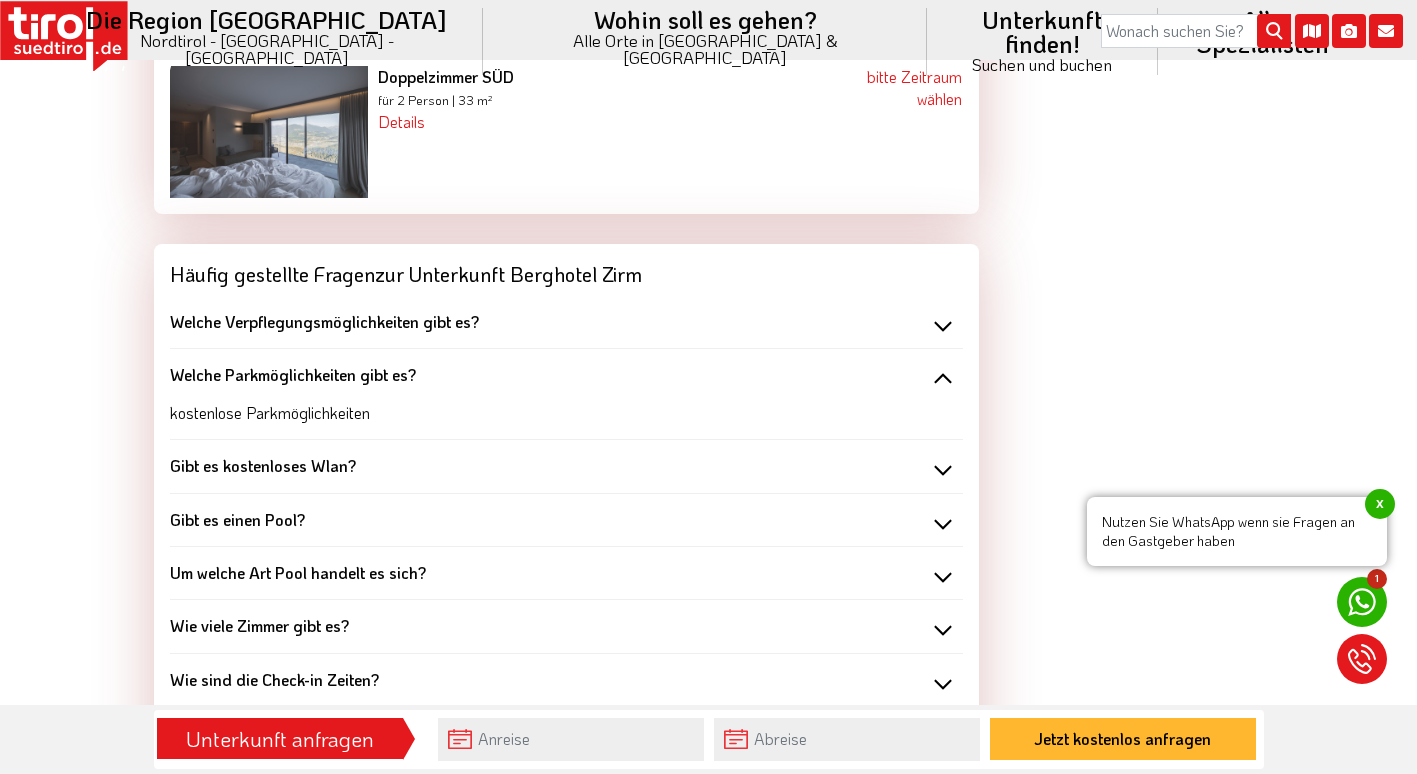 click on "Welche Parkmöglichkeiten gibt es?" at bounding box center (566, 375) 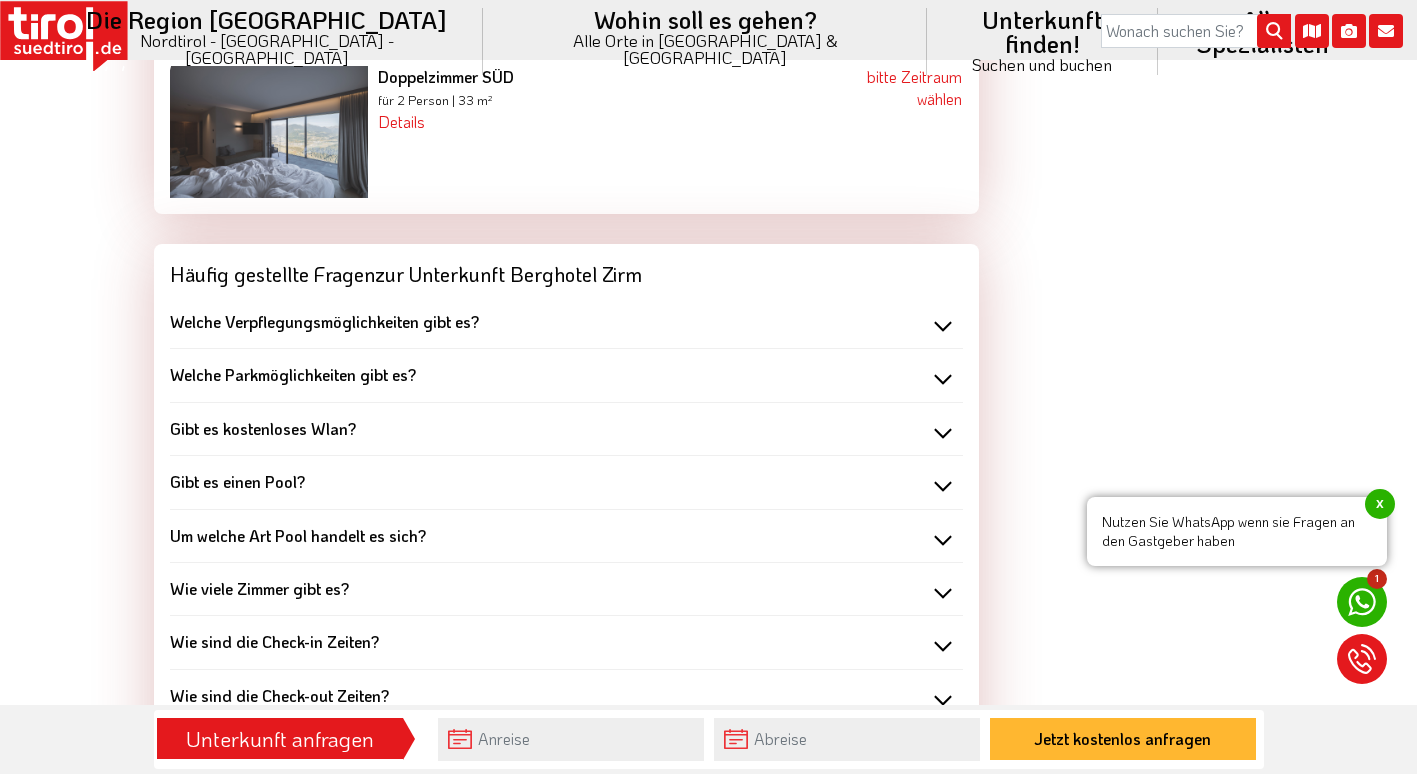 click on "Gibt es einen Pool?" at bounding box center (566, 482) 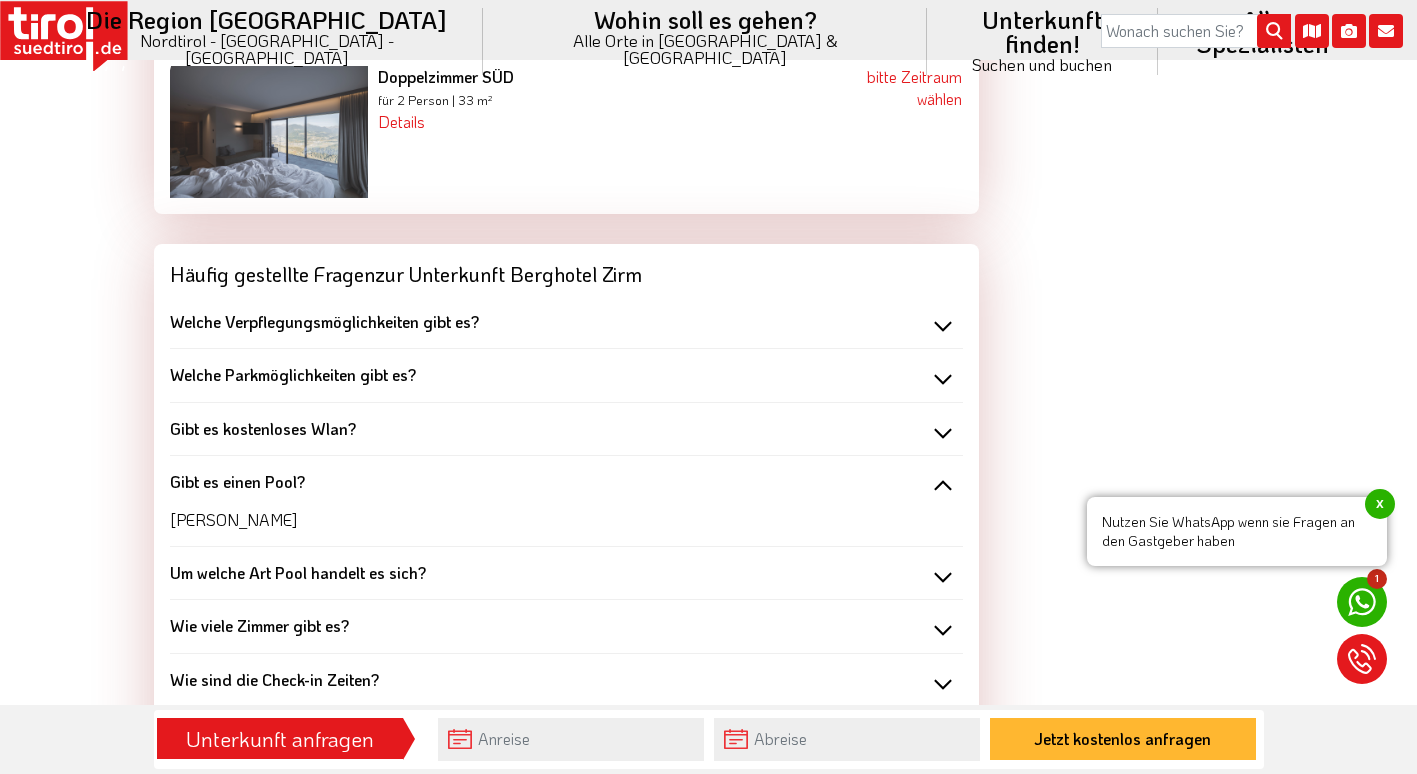 click on "Gibt es einen Pool?" at bounding box center [566, 482] 